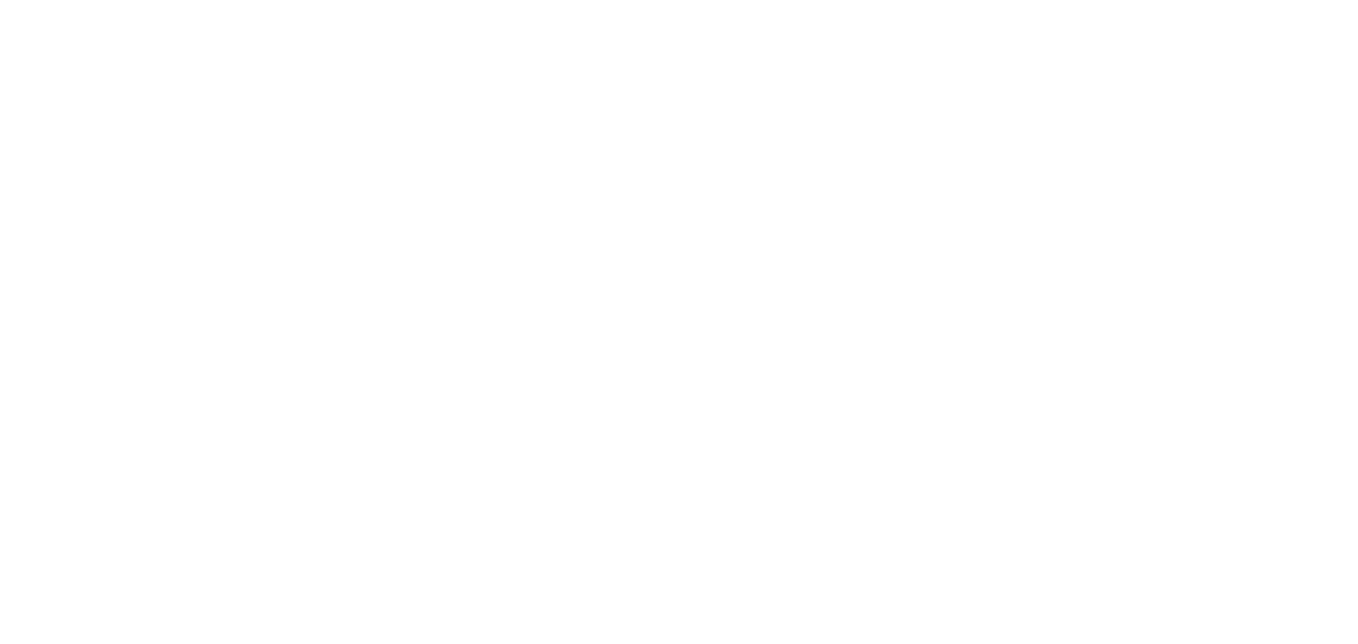 scroll, scrollTop: 0, scrollLeft: 0, axis: both 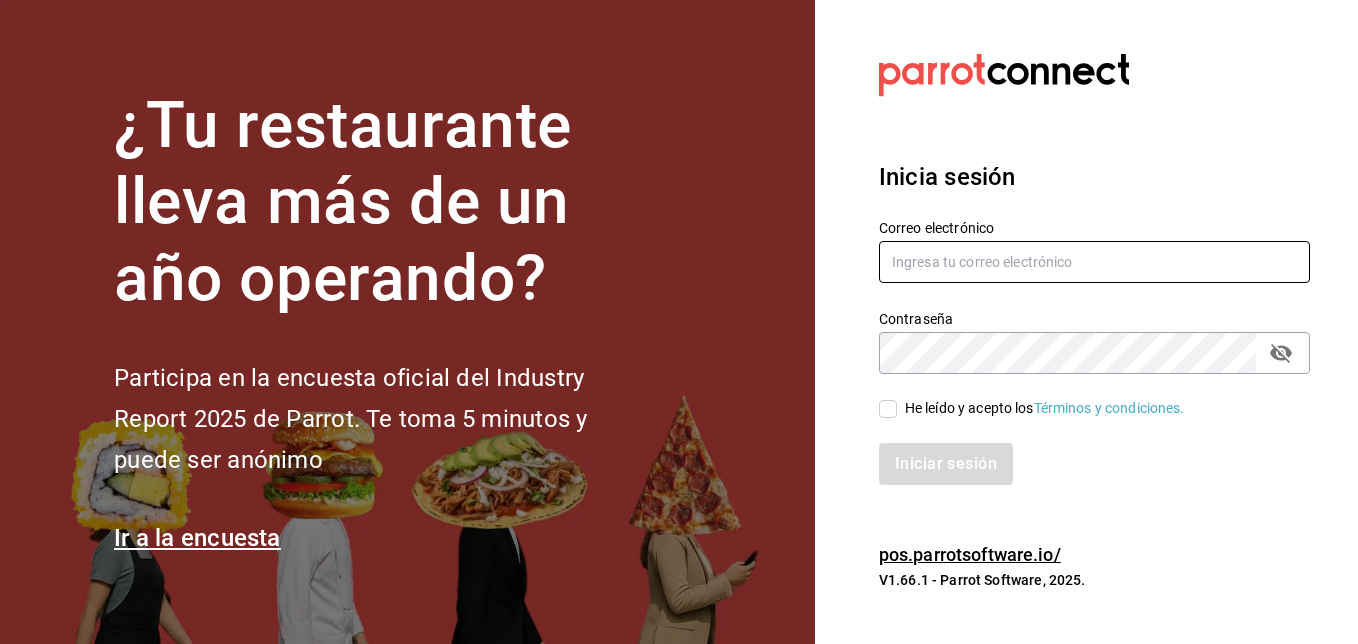 type on "[EMAIL]" 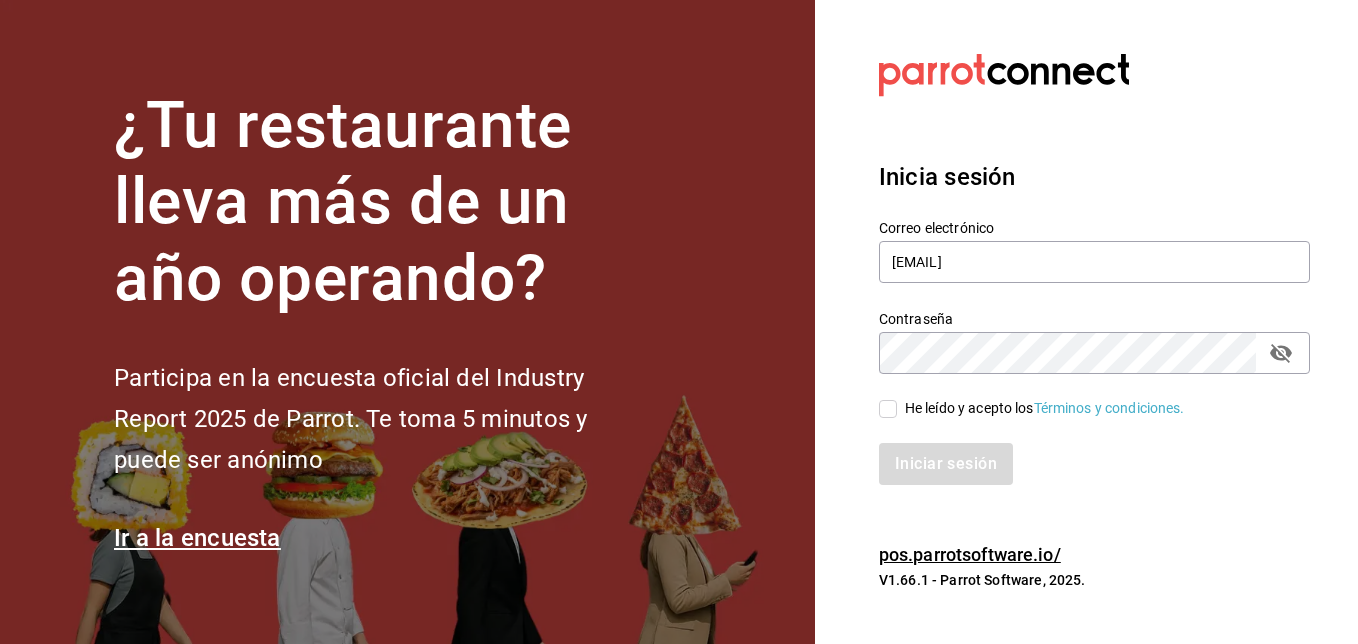 click on "He leído y acepto los  Términos y condiciones." at bounding box center [888, 409] 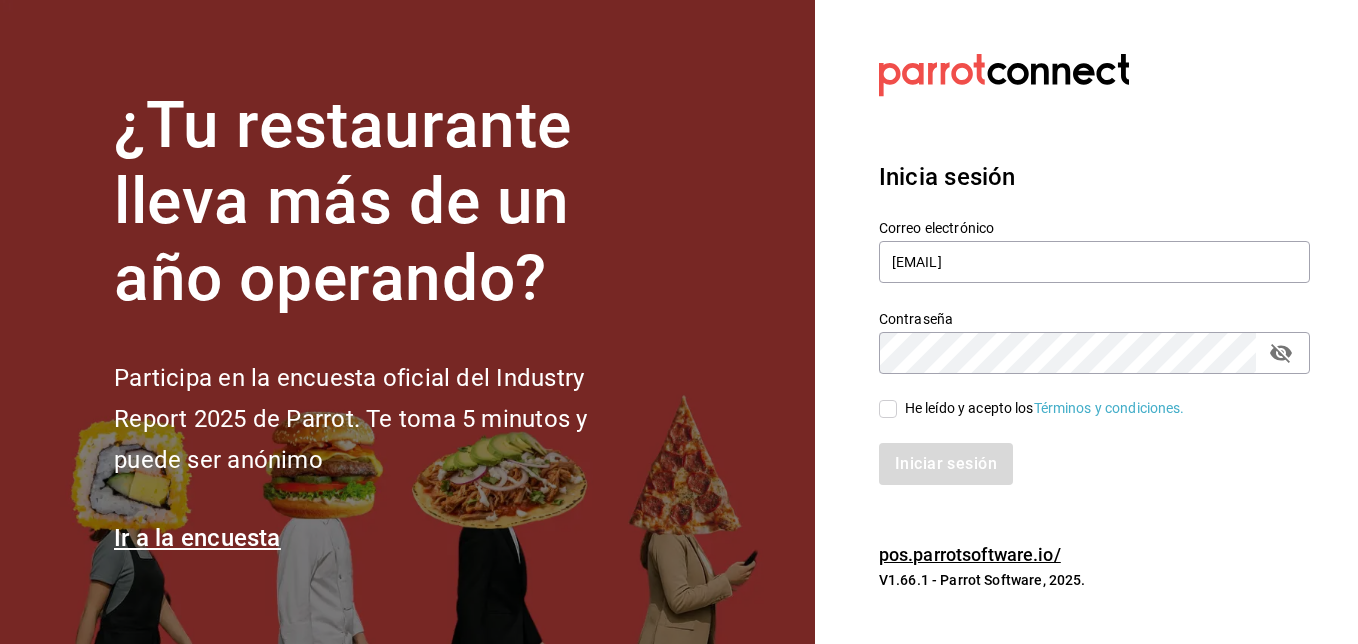 checkbox on "true" 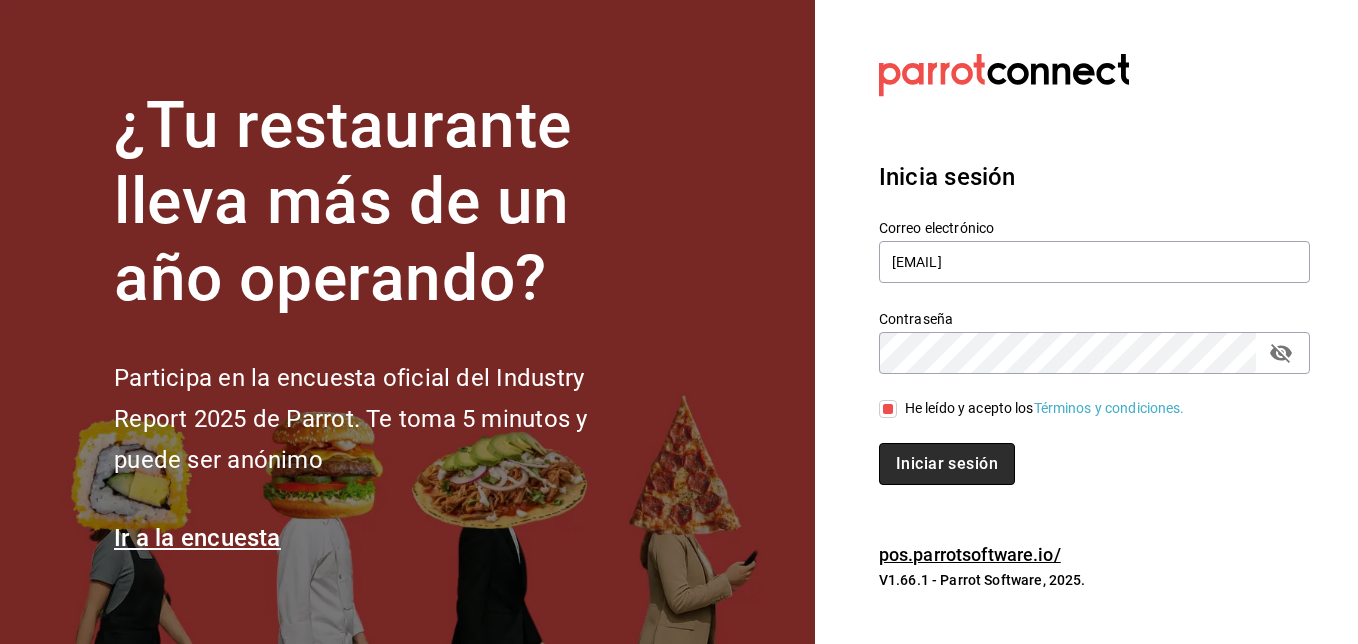 click on "Iniciar sesión" at bounding box center (947, 464) 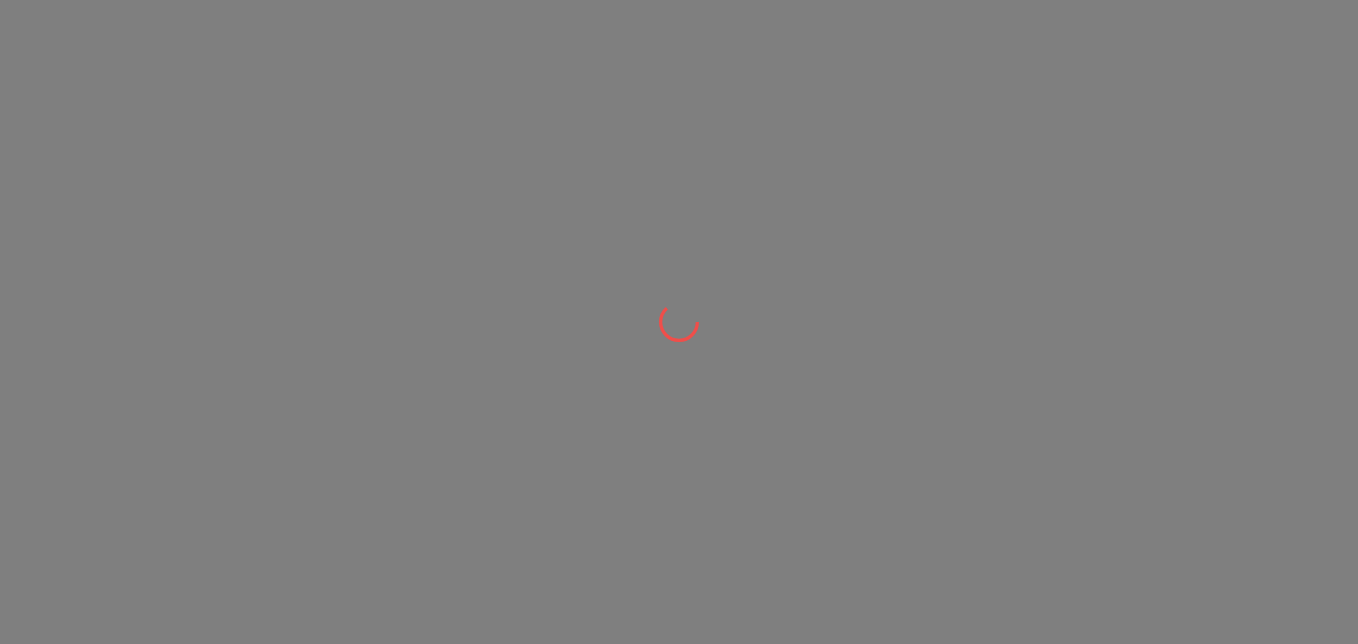 scroll, scrollTop: 0, scrollLeft: 0, axis: both 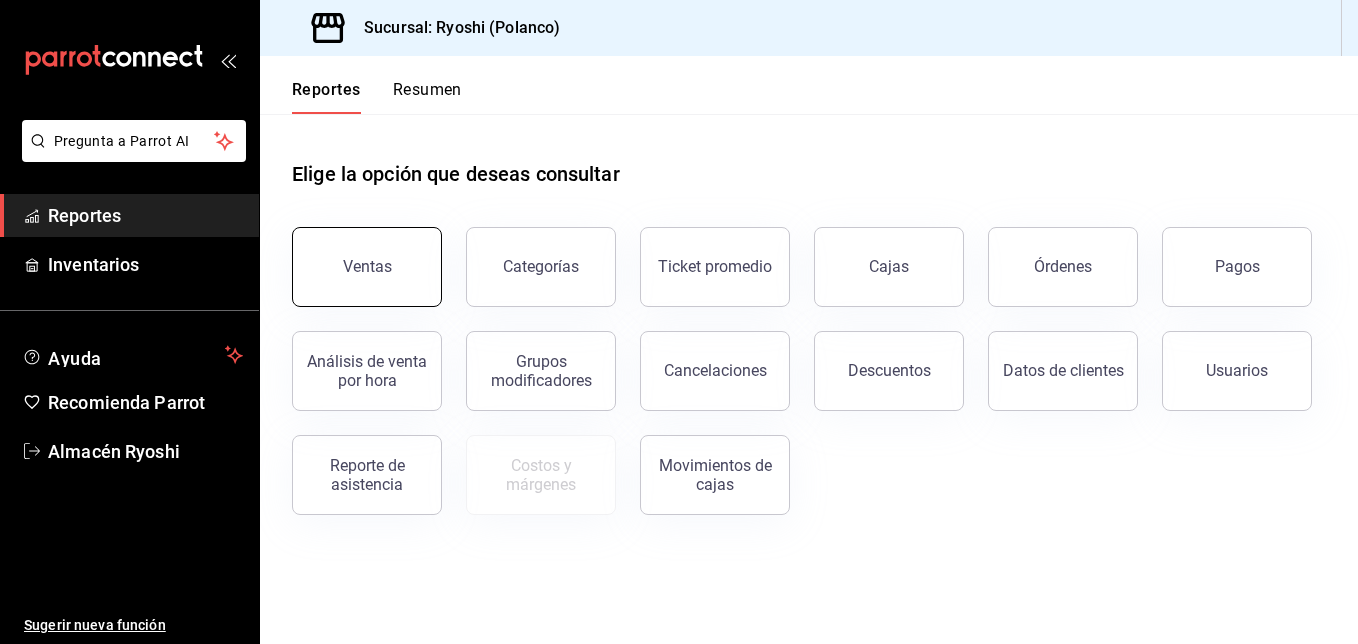 click on "Ventas" at bounding box center [367, 266] 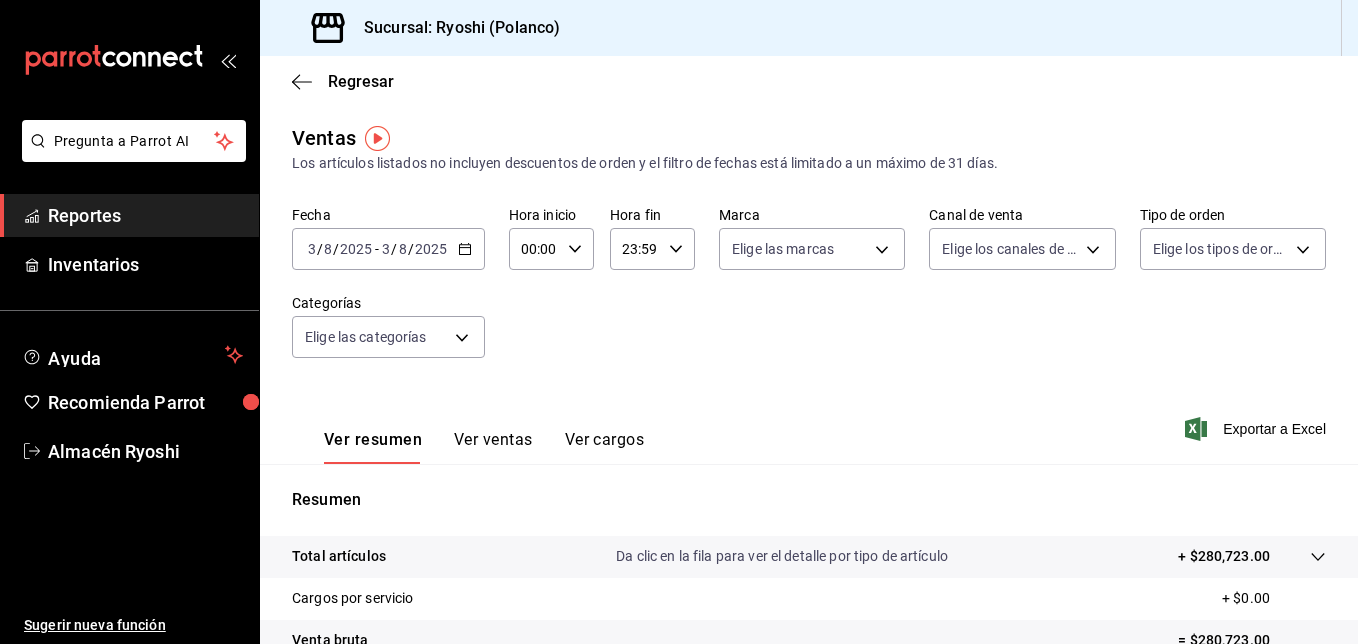 click 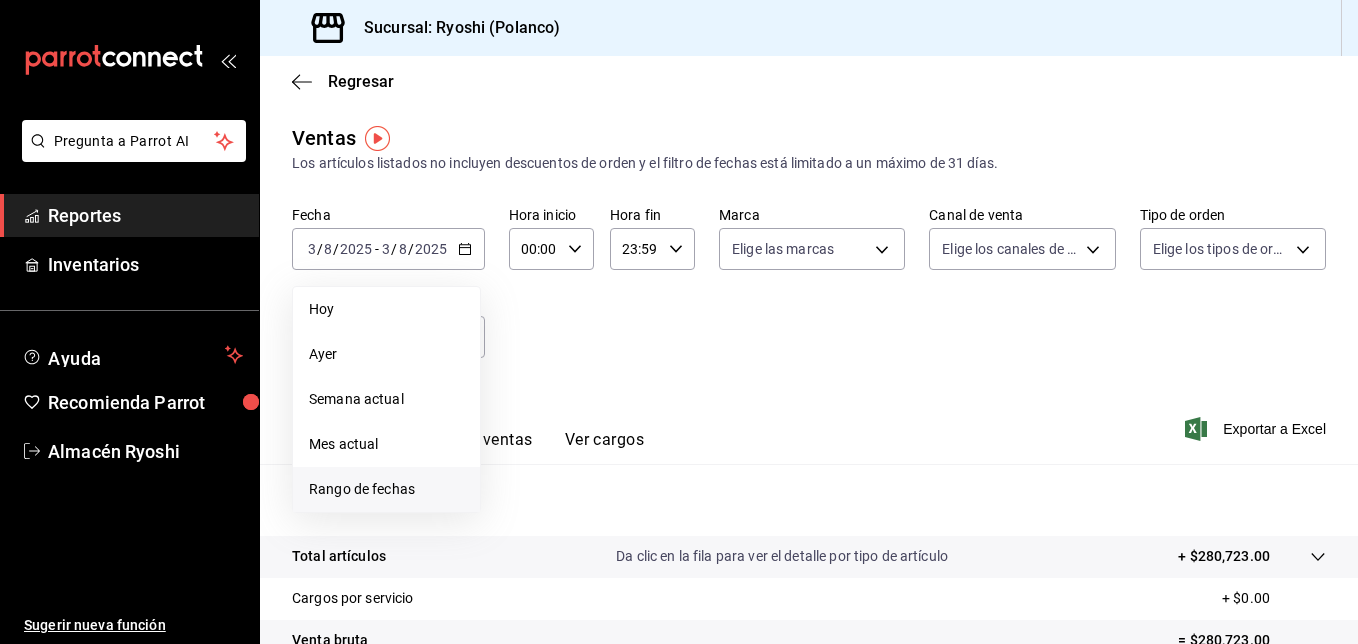 click on "Rango de fechas" at bounding box center [386, 489] 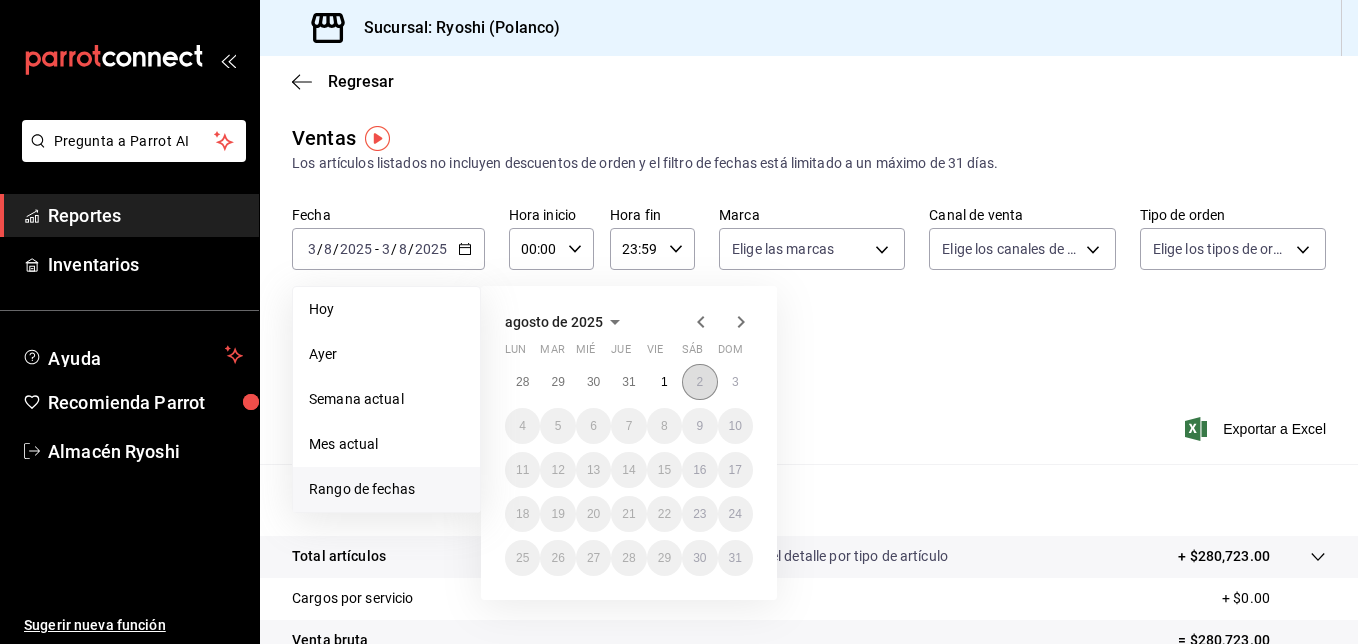 click on "2" at bounding box center (699, 382) 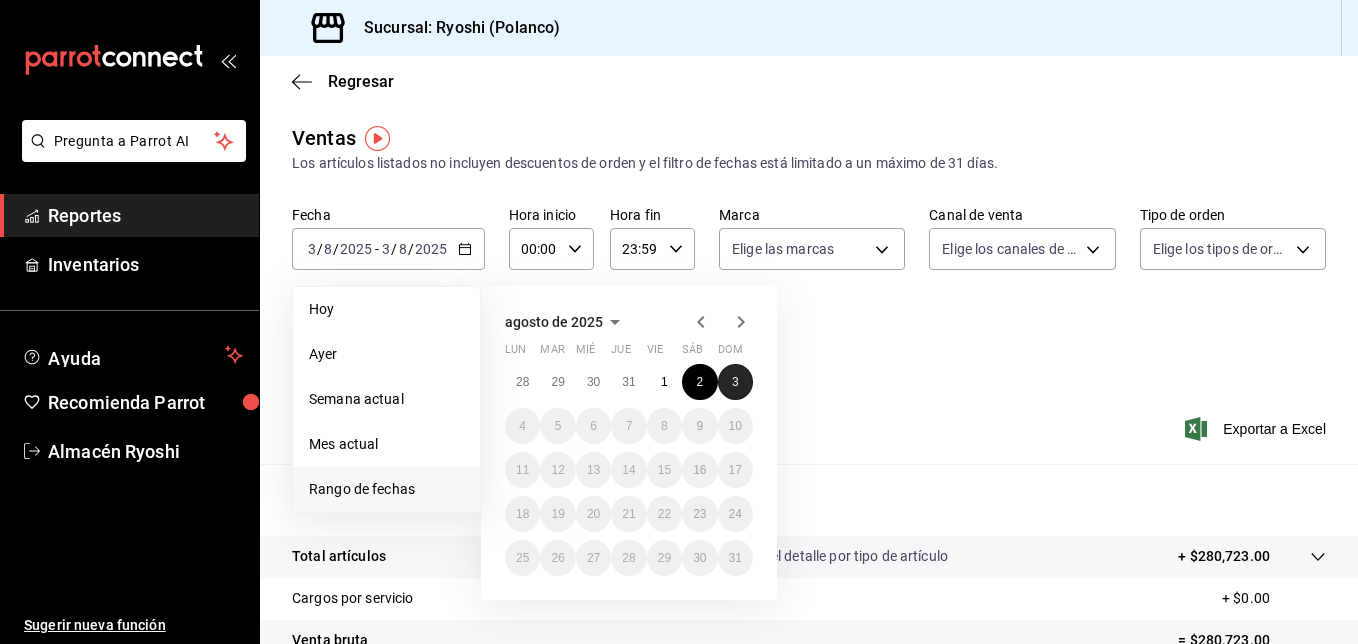 click on "3" at bounding box center (735, 382) 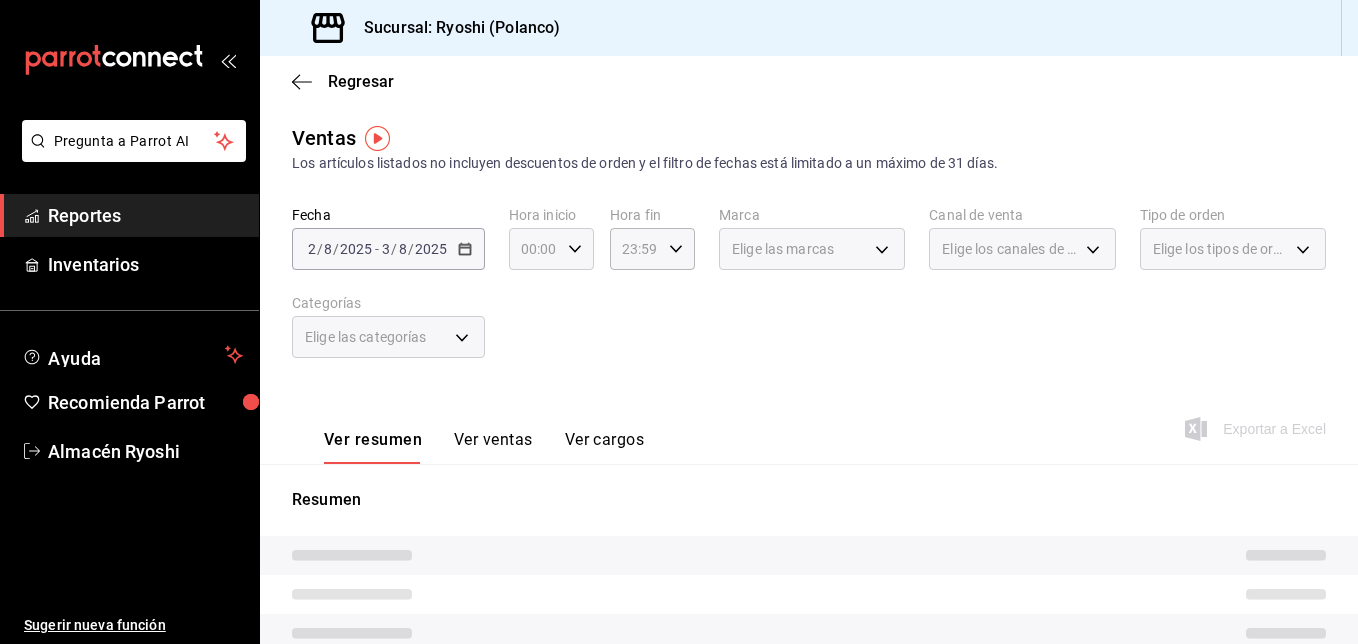click 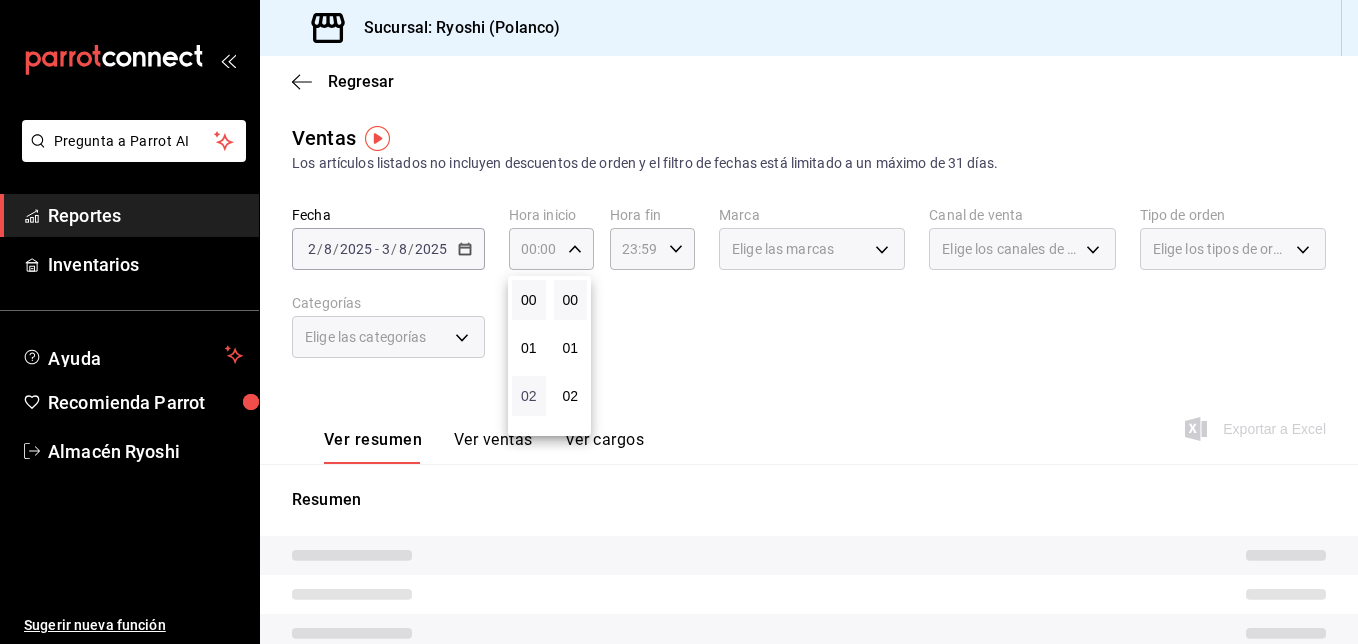 click on "02" at bounding box center (529, 396) 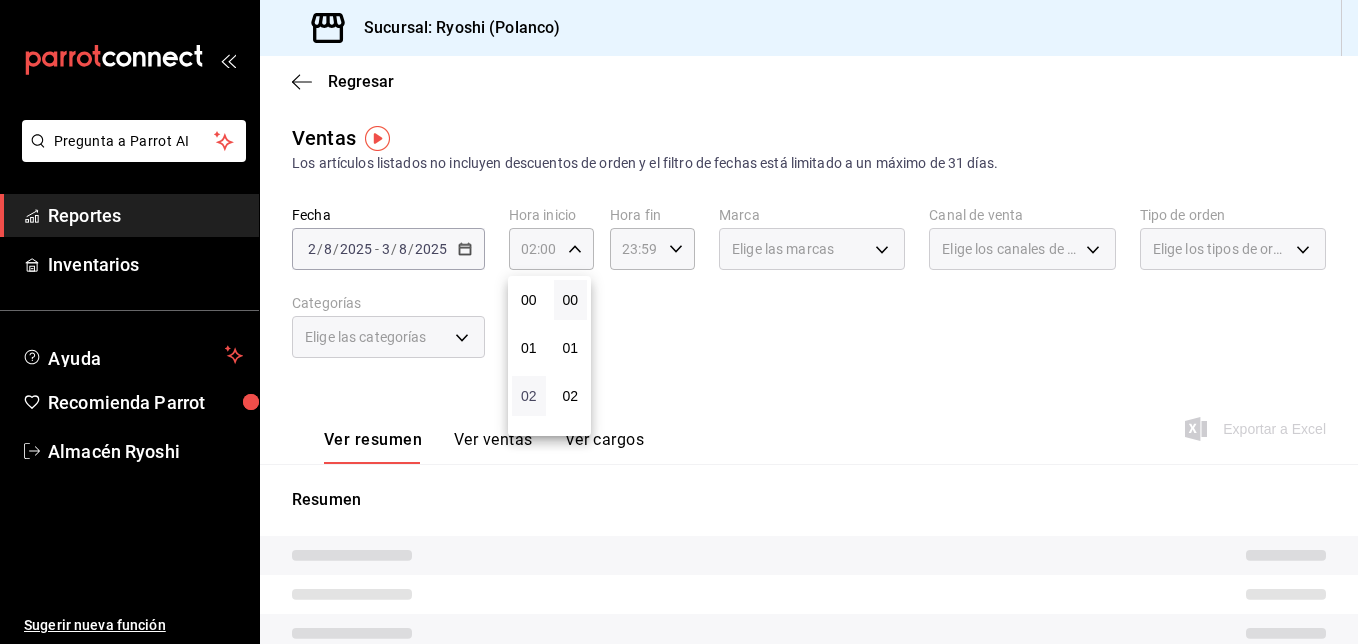 type 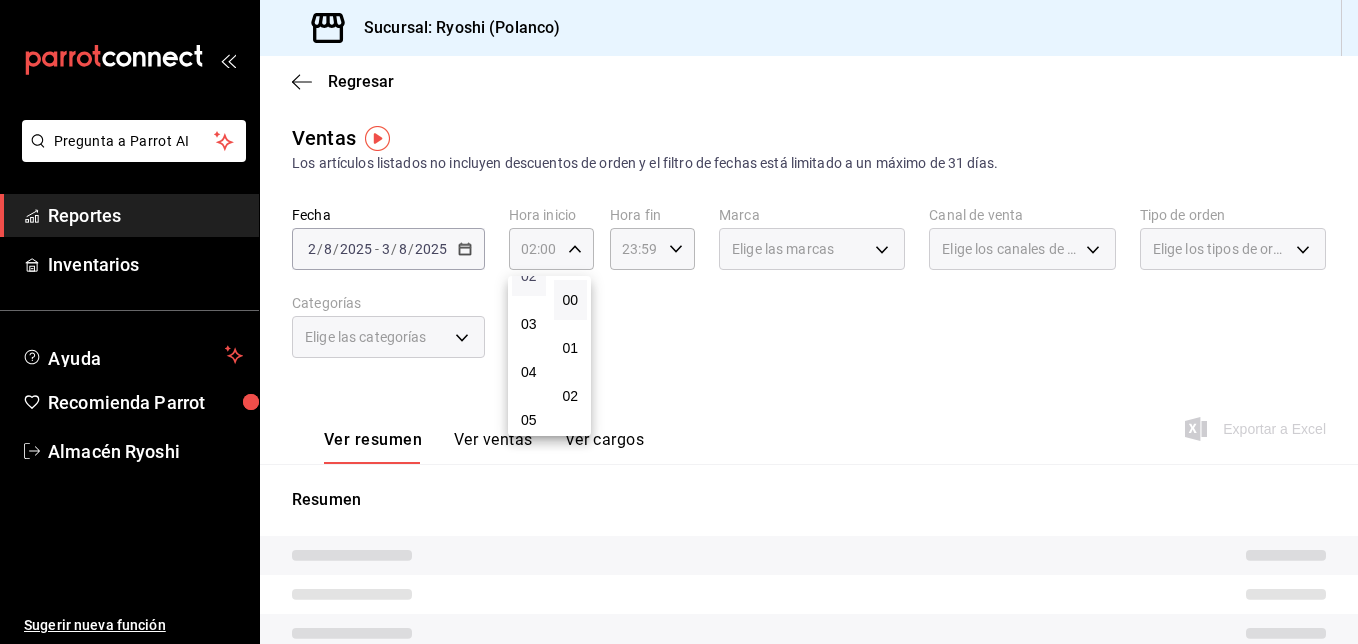 scroll, scrollTop: 160, scrollLeft: 0, axis: vertical 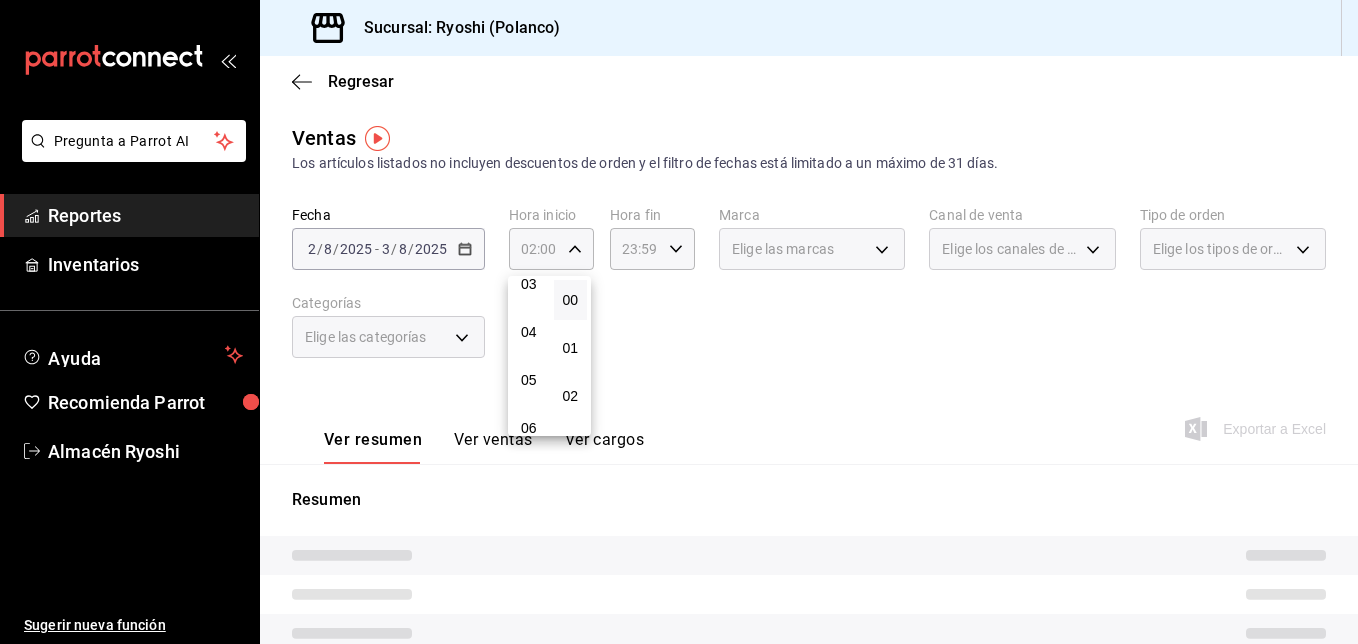 click on "05" at bounding box center (529, 380) 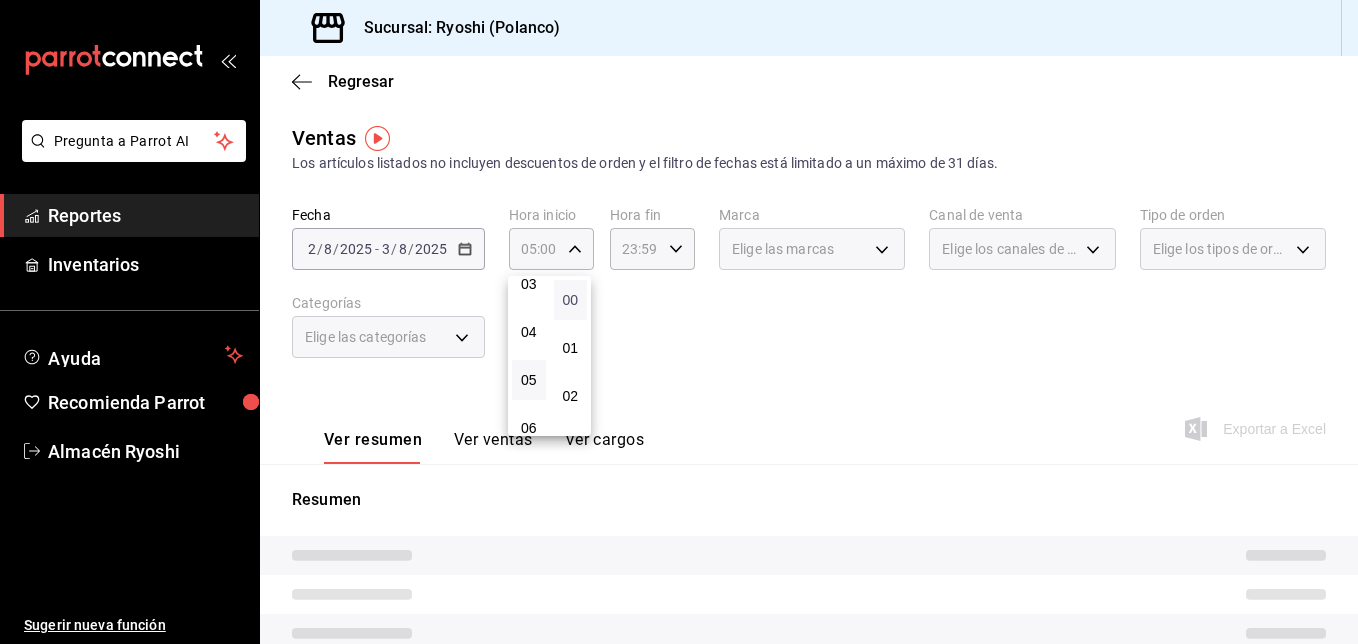 click on "00" at bounding box center (571, 300) 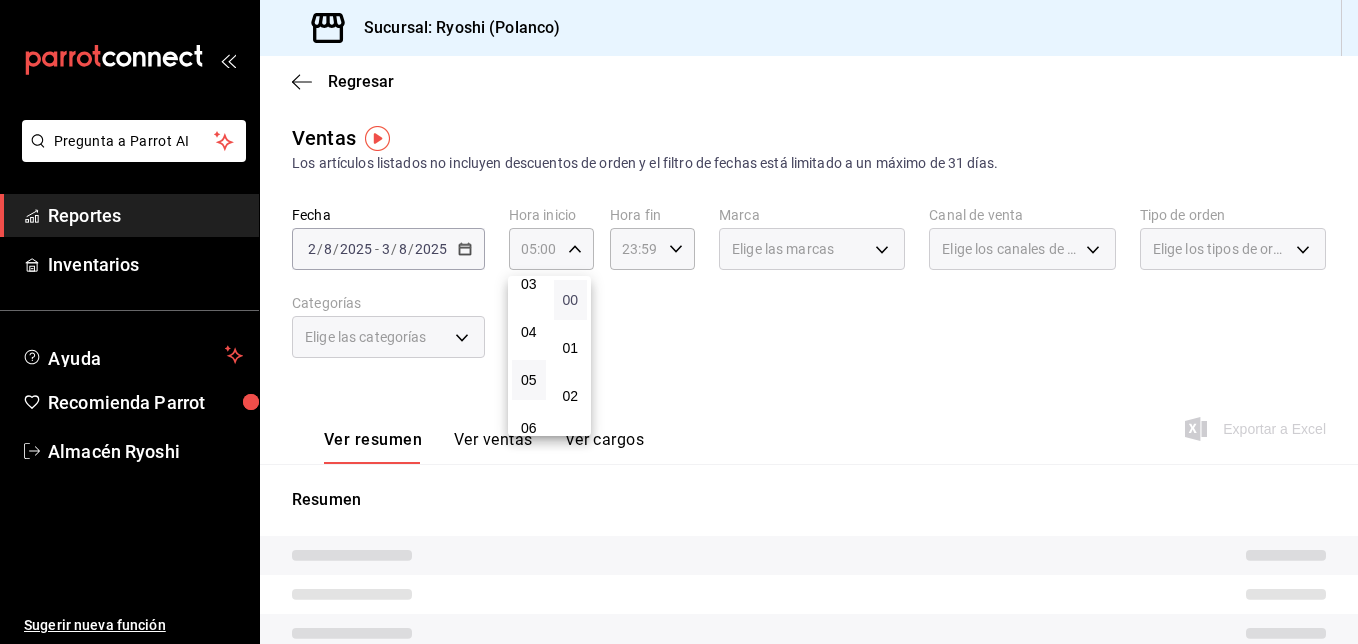 click on "00" at bounding box center [571, 300] 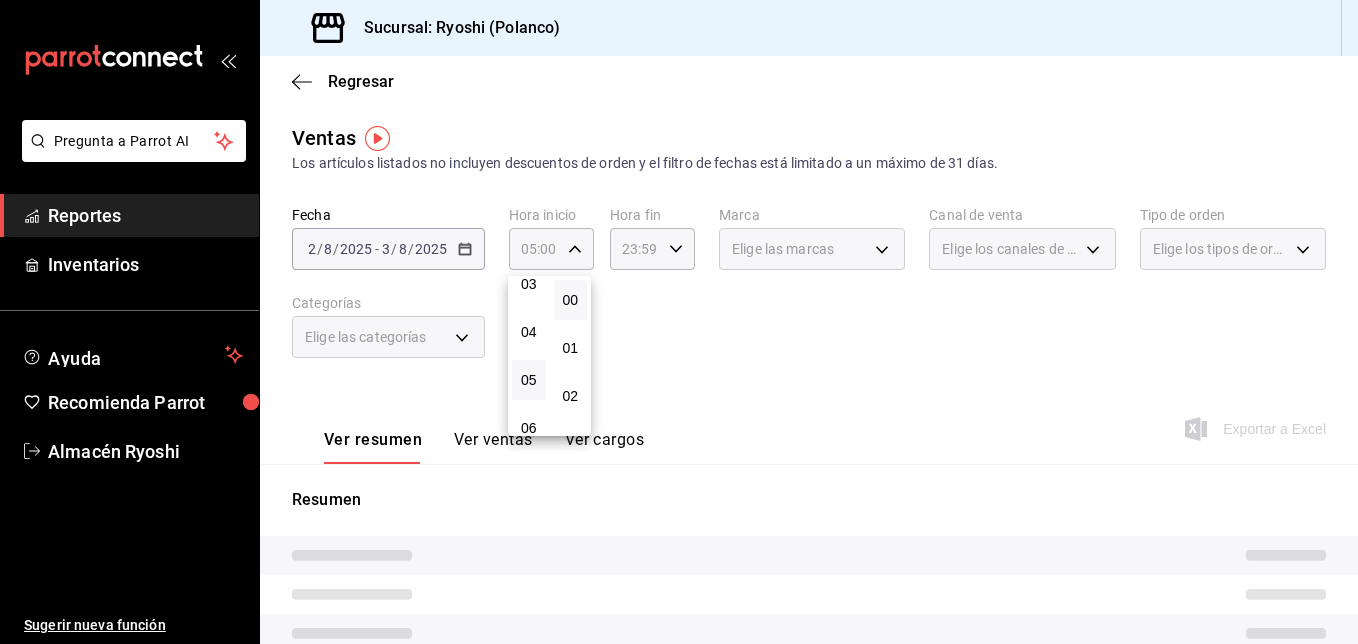 click at bounding box center (679, 322) 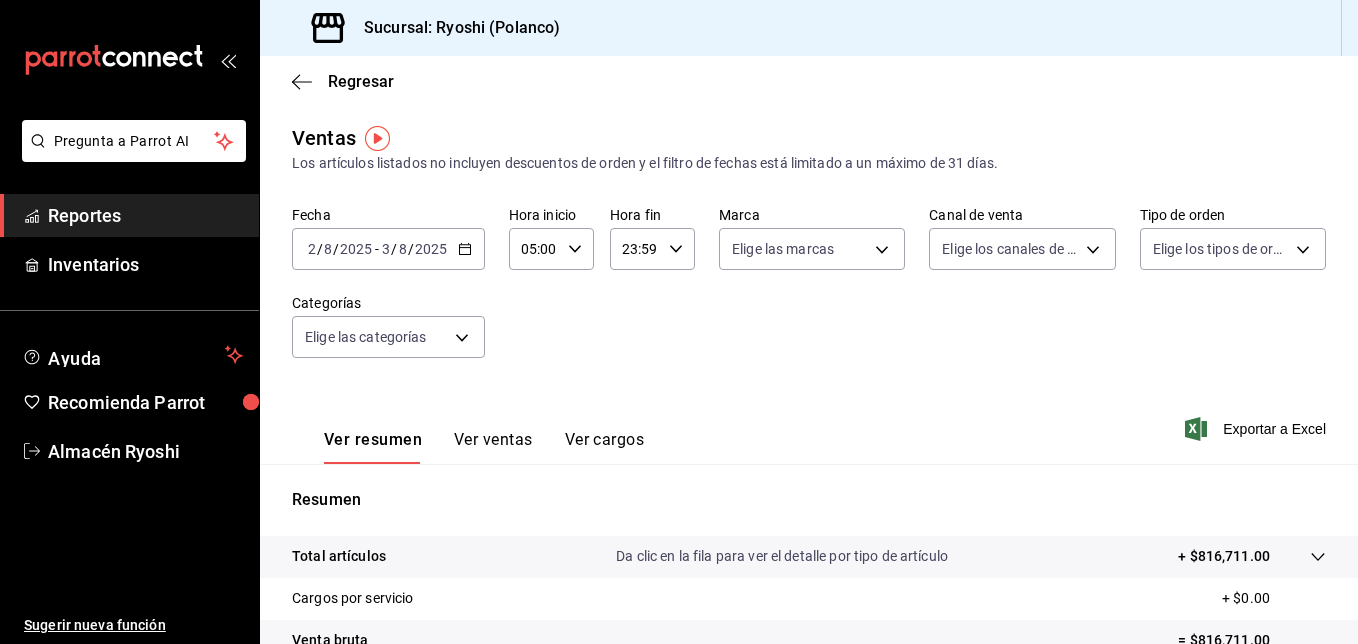 click on "23:59" at bounding box center (635, 249) 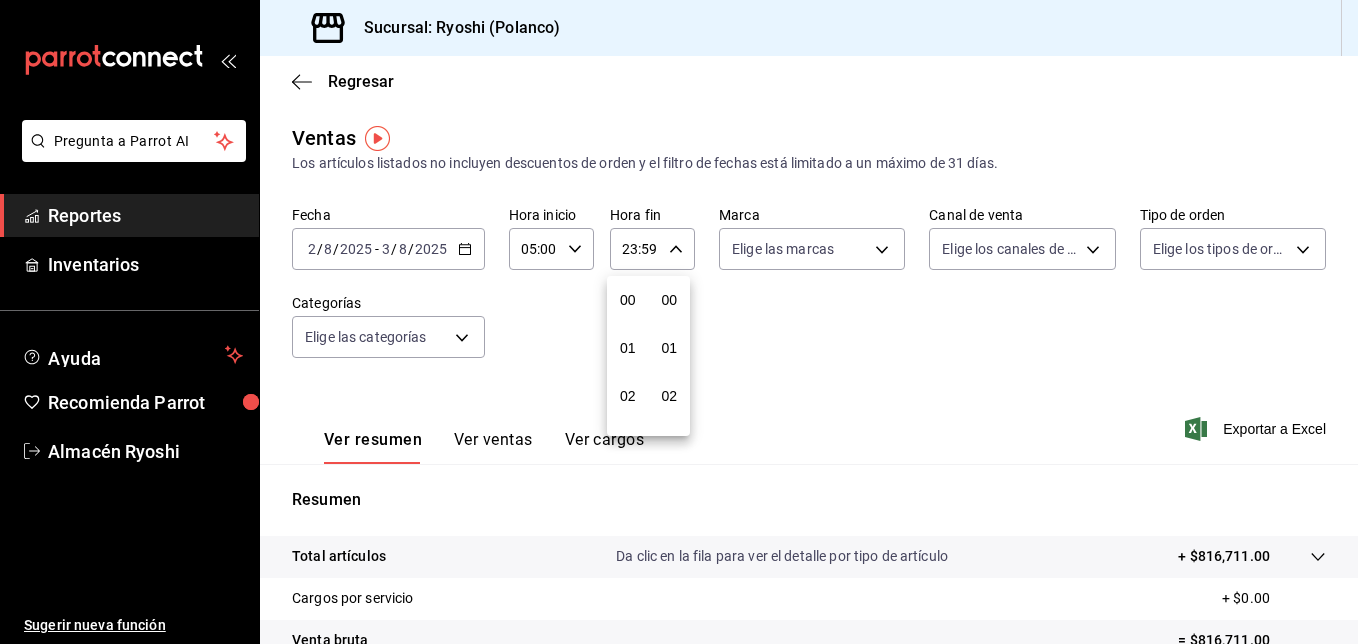 scroll, scrollTop: 992, scrollLeft: 0, axis: vertical 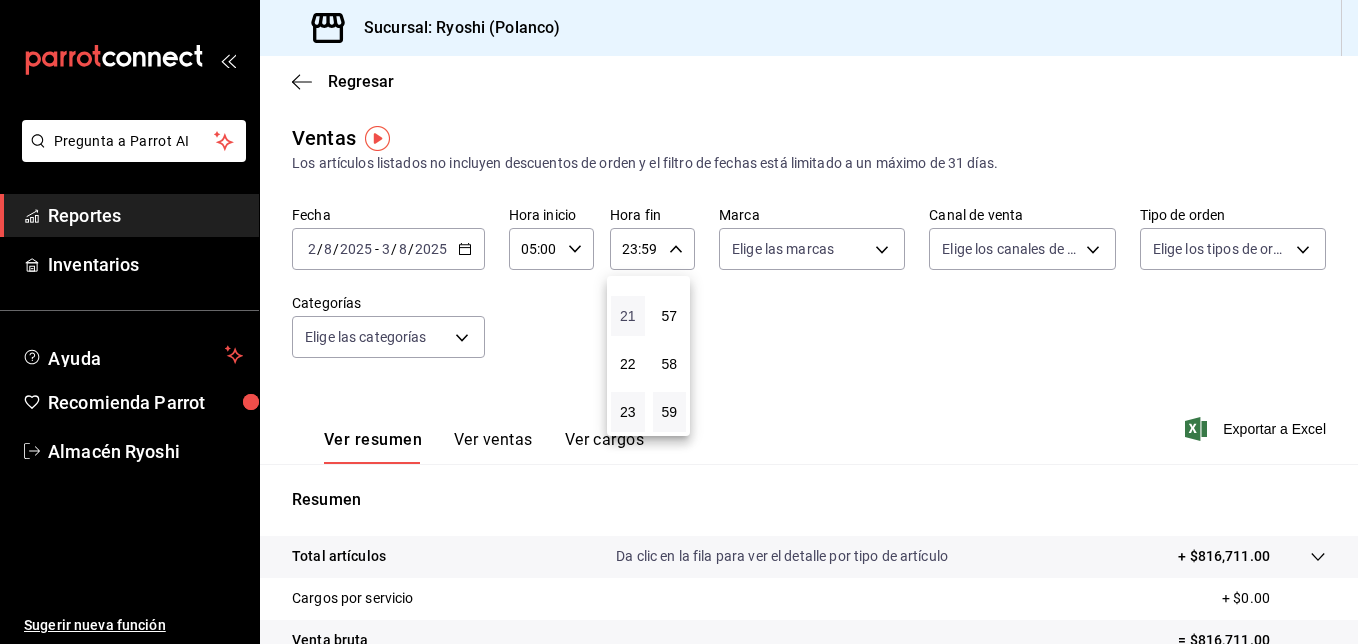 click on "21" at bounding box center [628, 316] 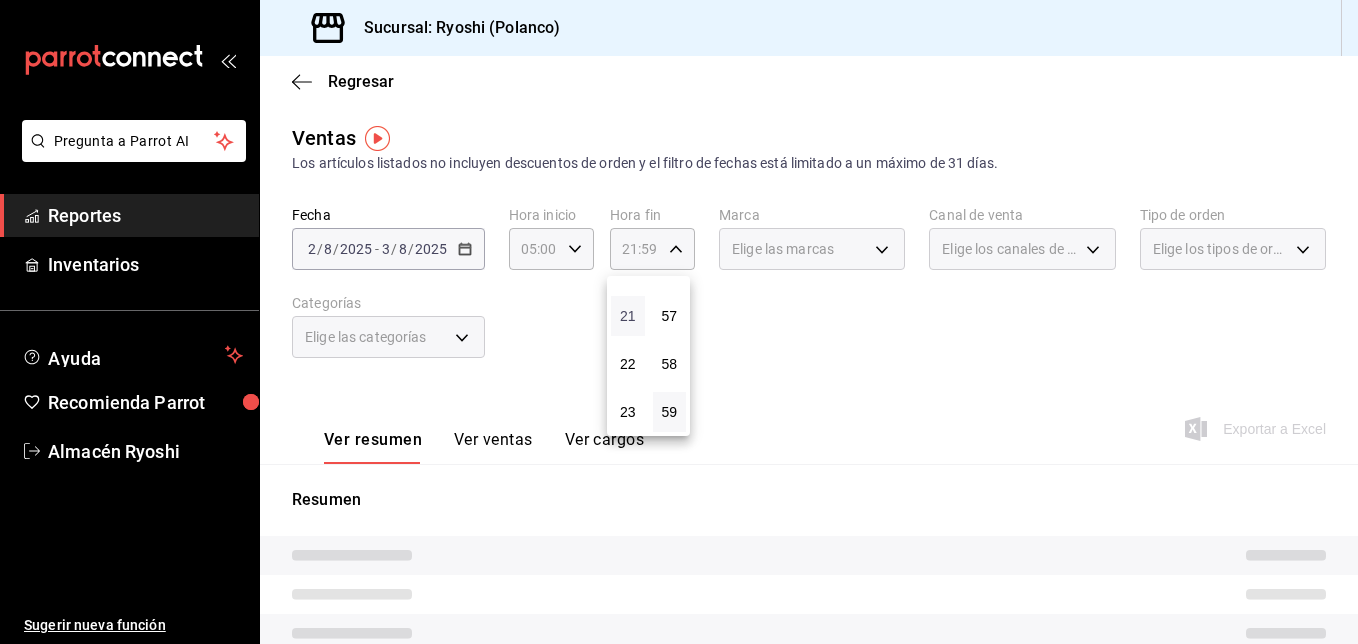 type 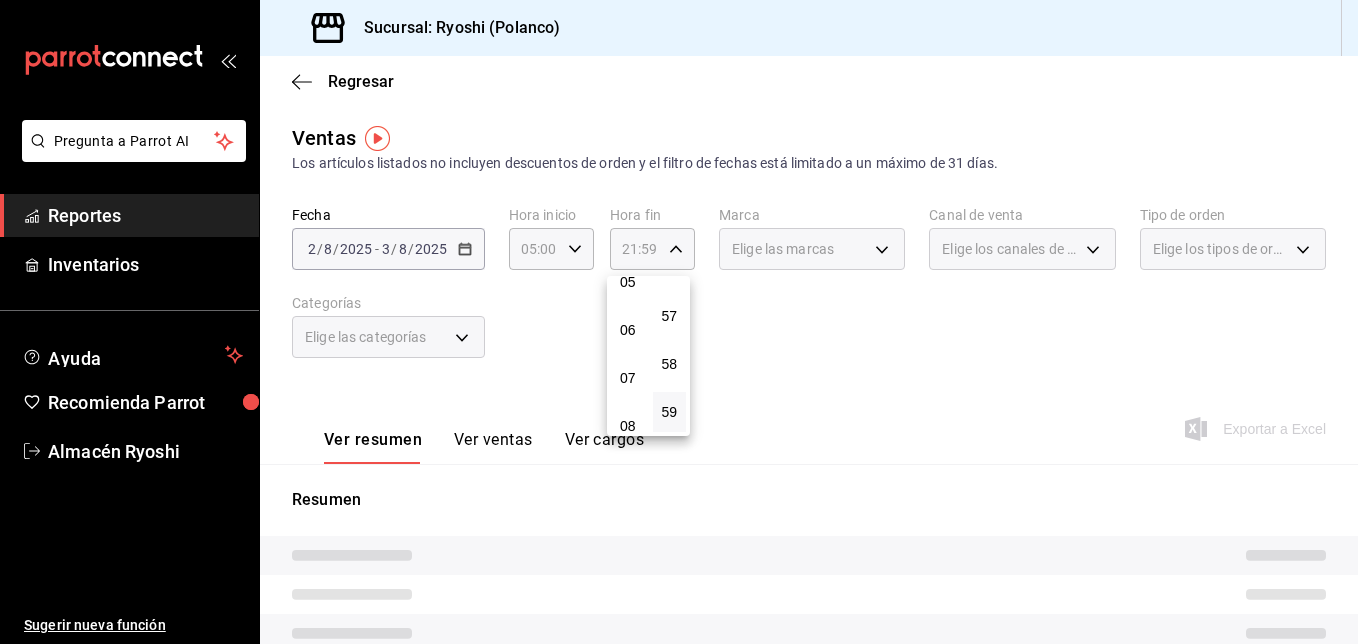scroll, scrollTop: 232, scrollLeft: 0, axis: vertical 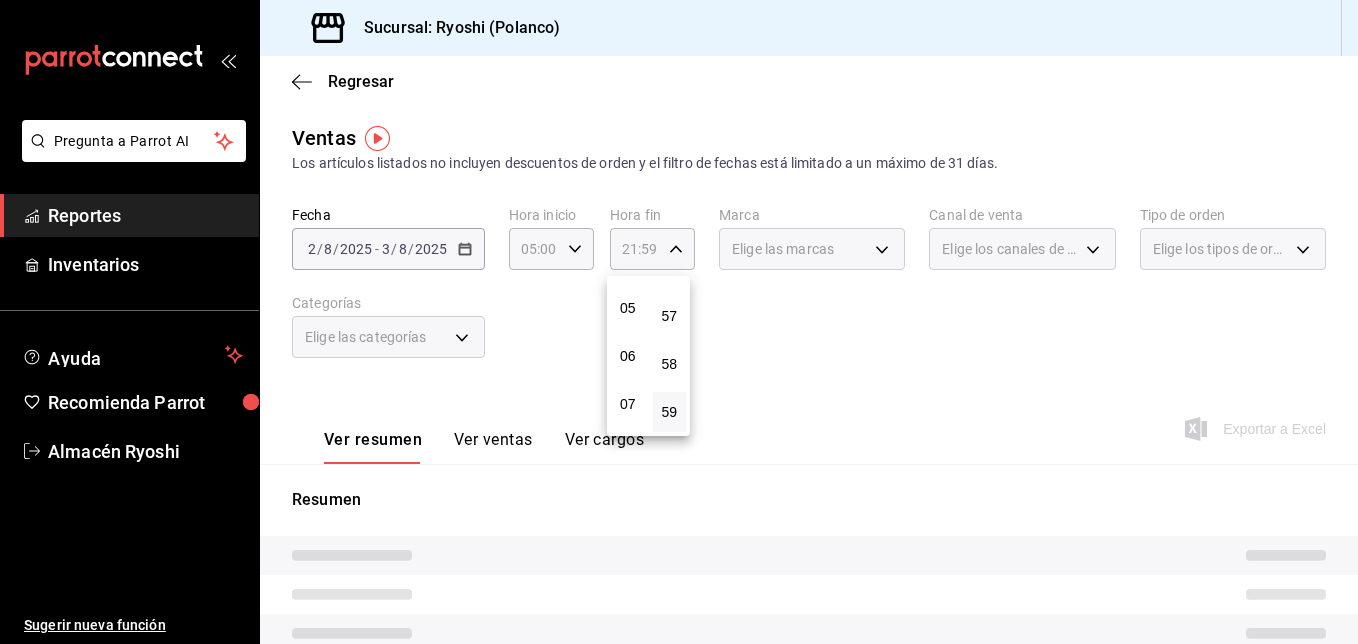 click on "05" at bounding box center (628, 308) 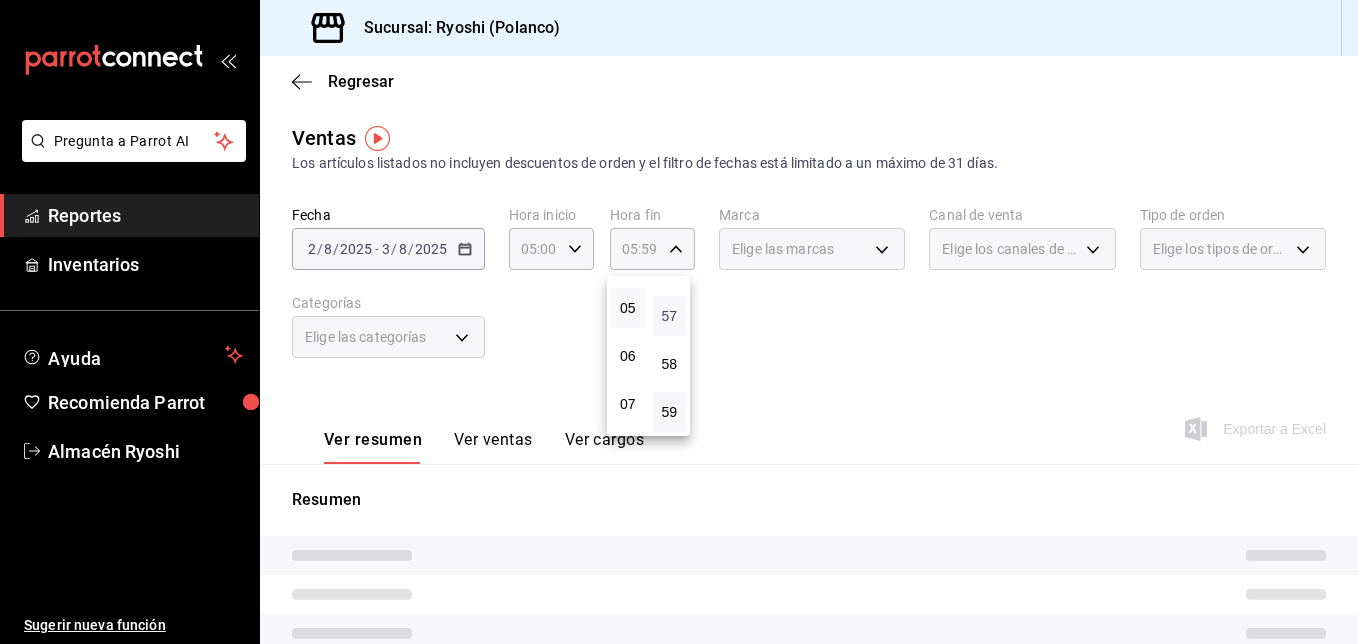 click on "57" at bounding box center [670, 316] 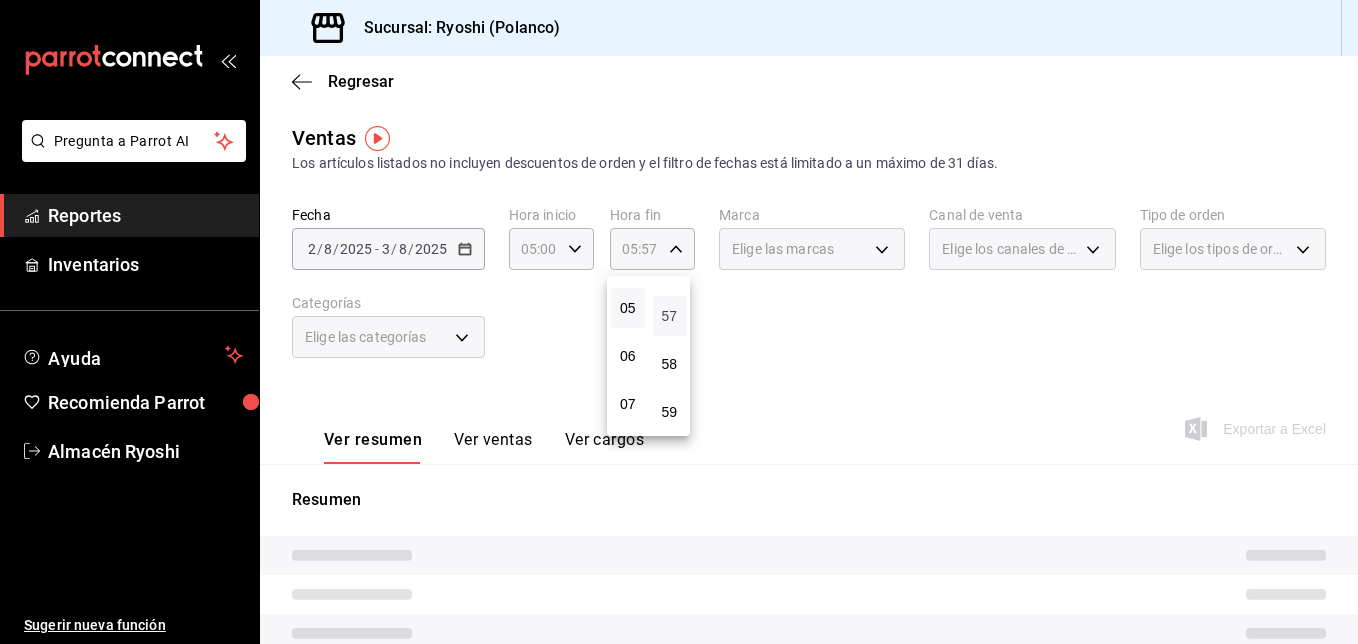 type 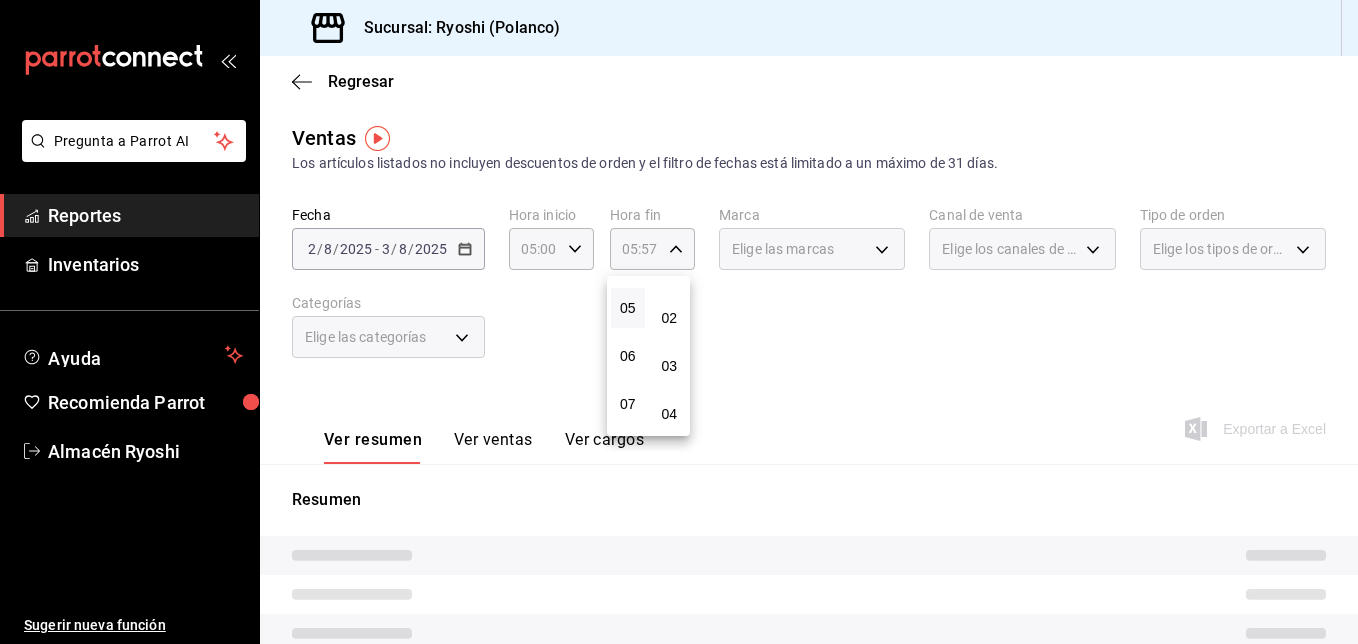 scroll, scrollTop: 0, scrollLeft: 0, axis: both 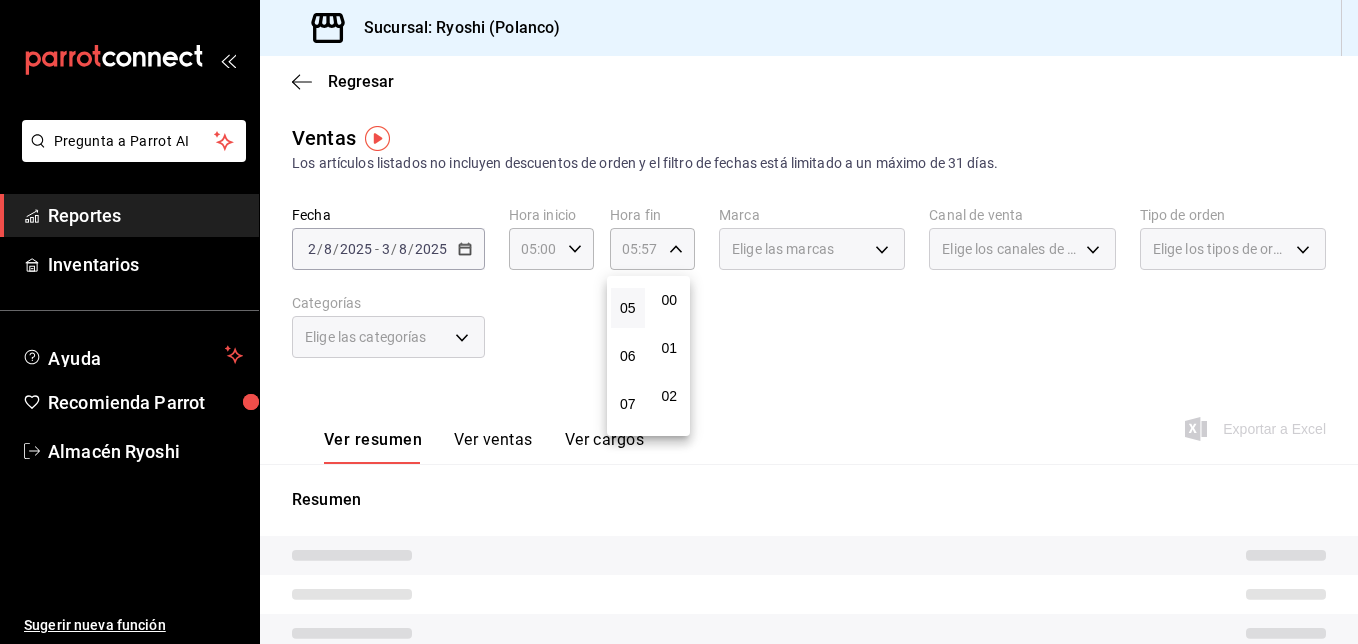click on "00" at bounding box center [670, 300] 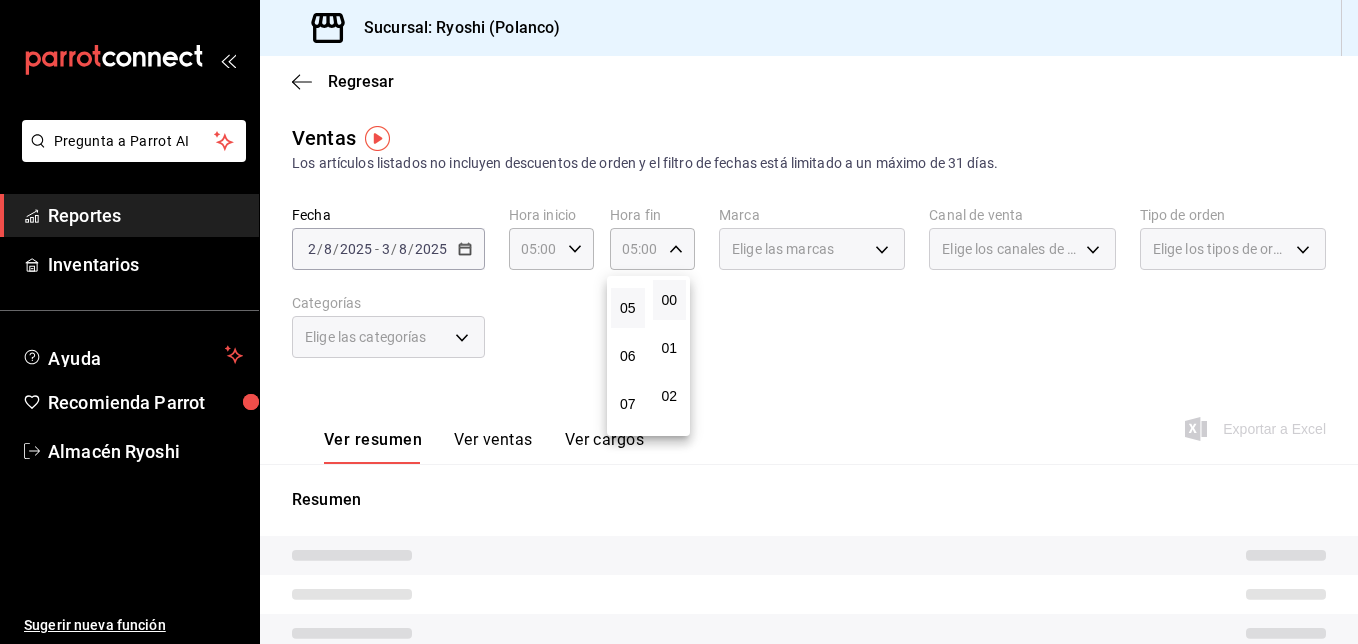 click at bounding box center [679, 322] 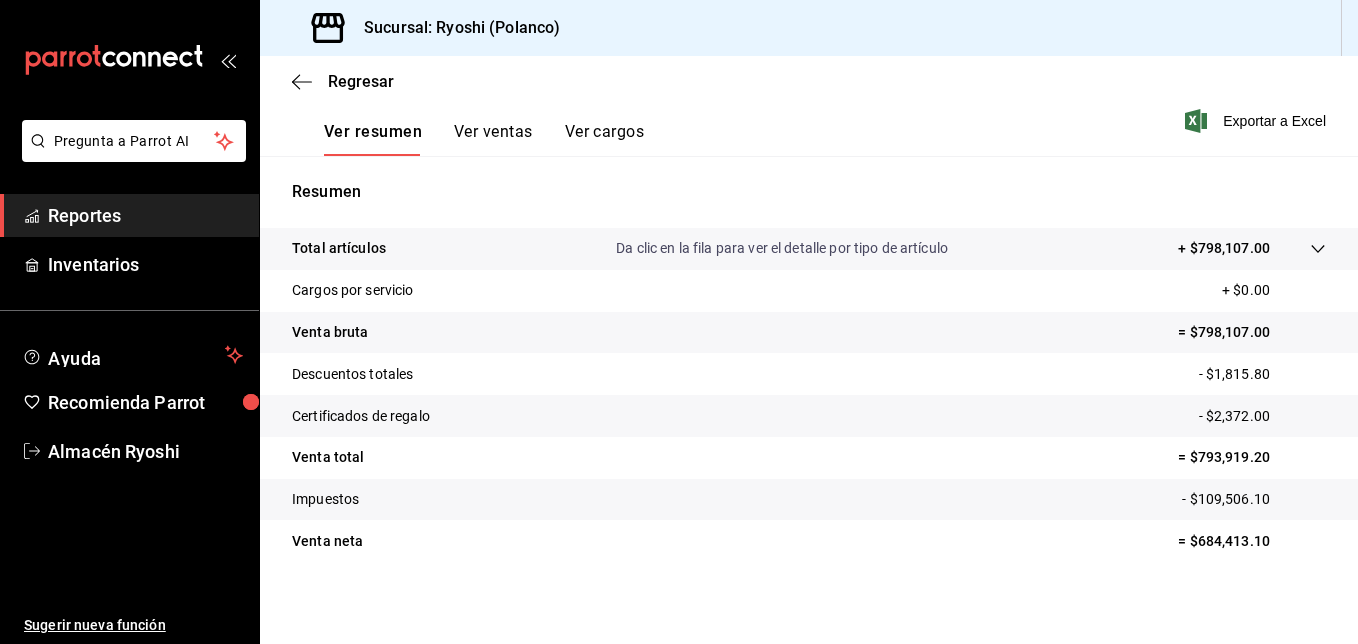 scroll, scrollTop: 314, scrollLeft: 0, axis: vertical 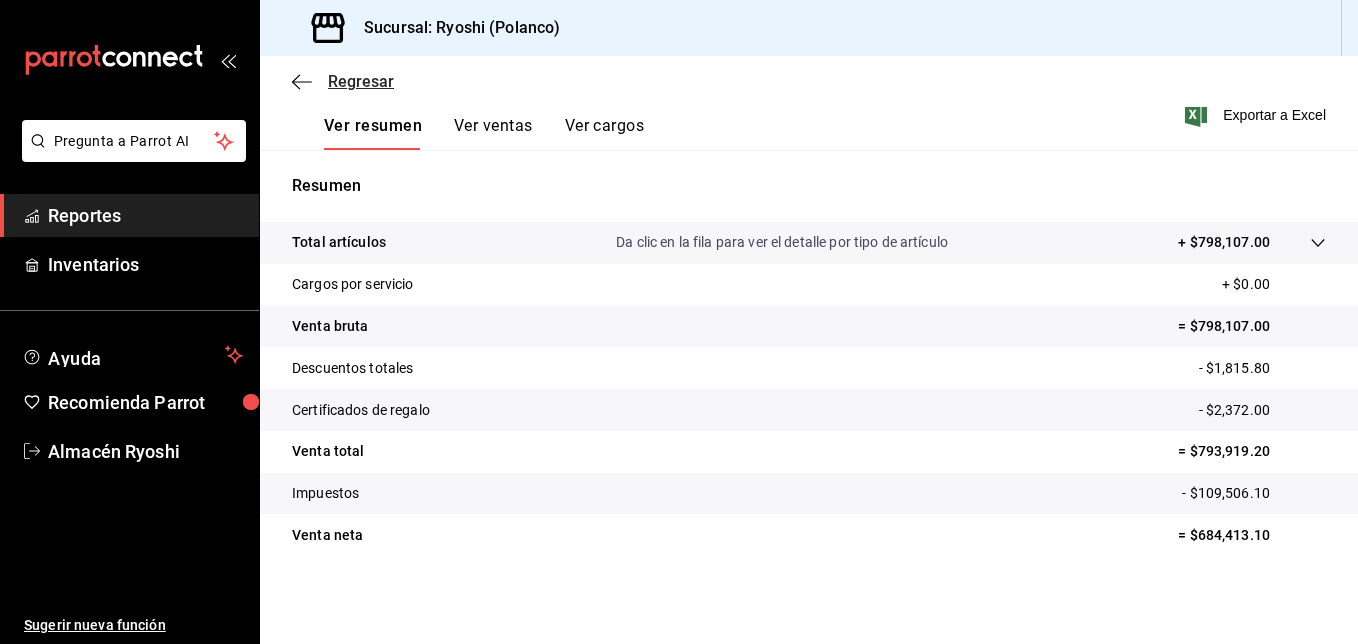 click 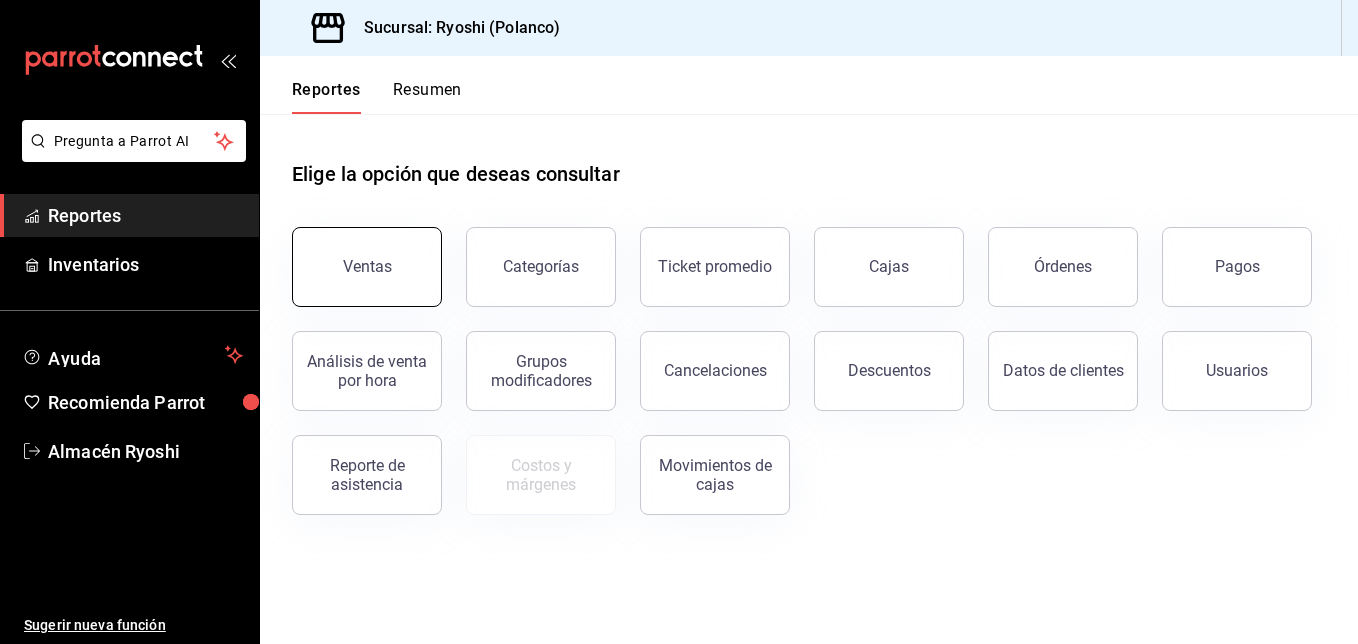 click on "Ventas" at bounding box center [367, 267] 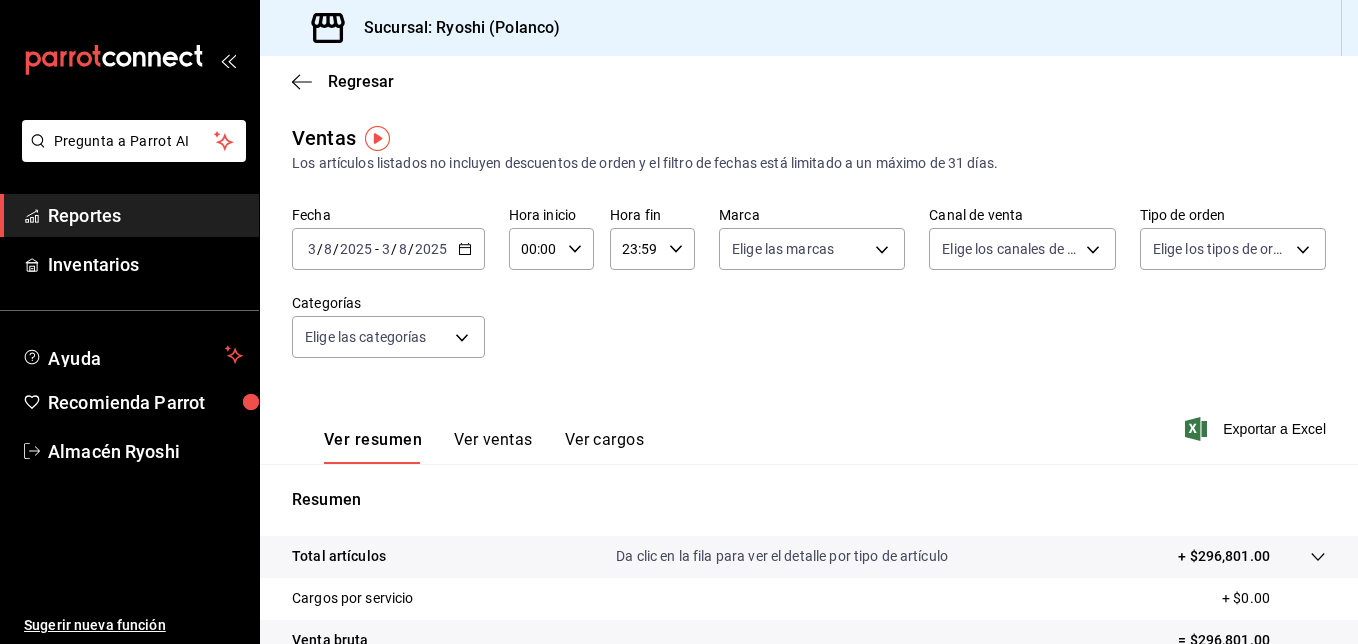 click on "2025-08-03 3 / 8 / 2025 - 2025-08-03 3 / 8 / 2025" at bounding box center [388, 249] 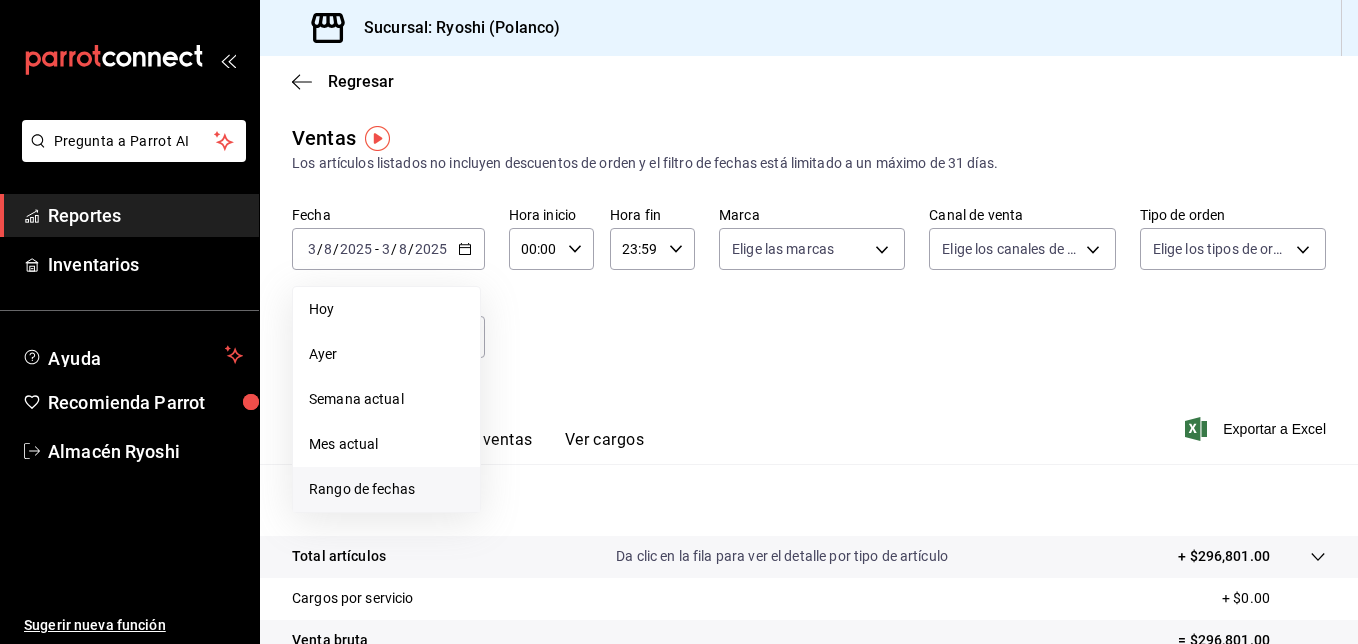 click on "Rango de fechas" at bounding box center [386, 489] 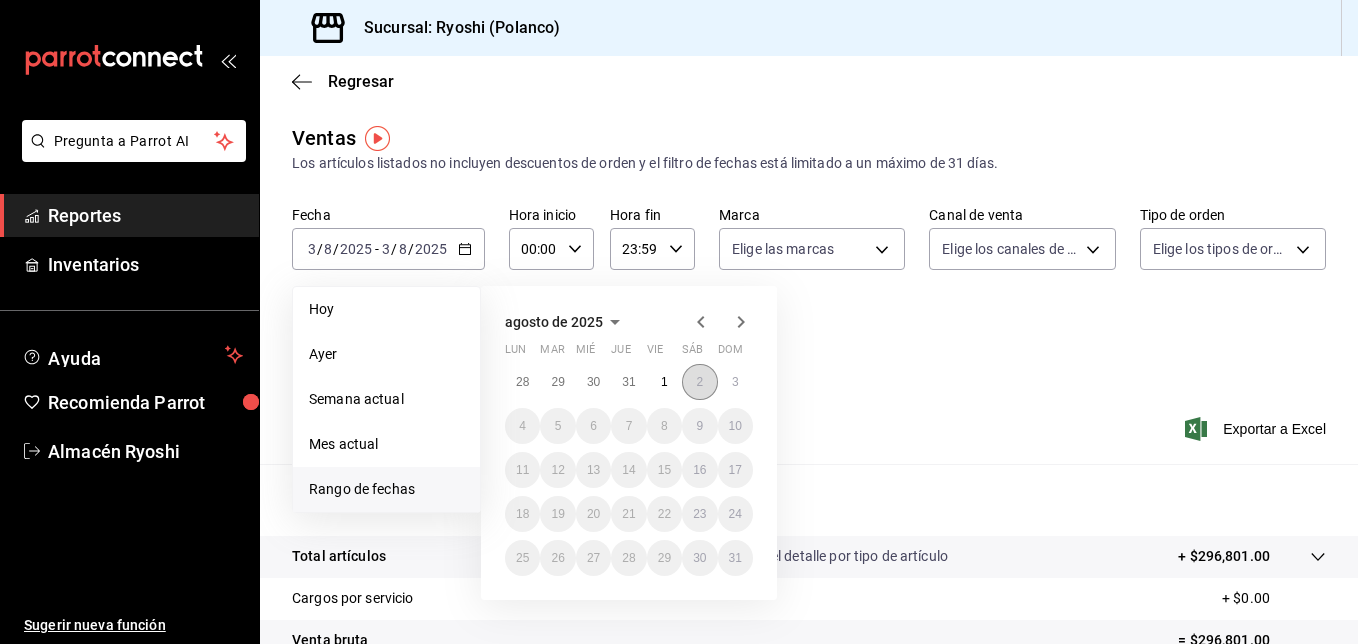click on "2" at bounding box center (699, 382) 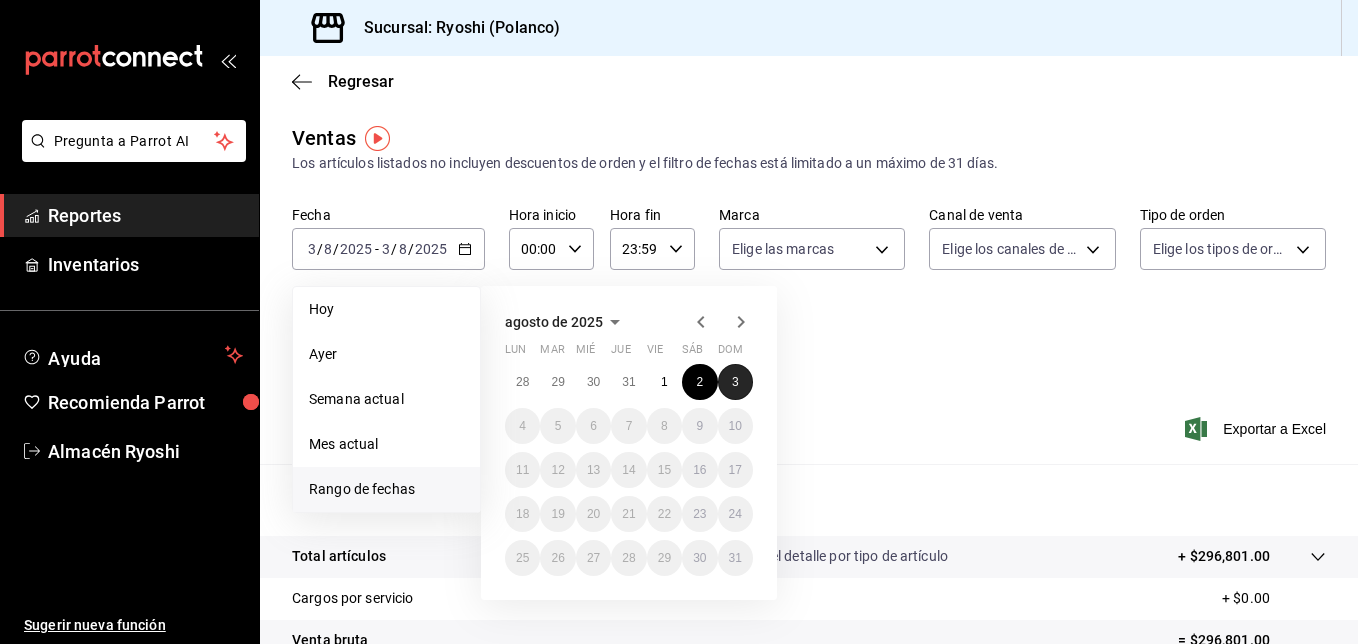 click on "3" at bounding box center (735, 382) 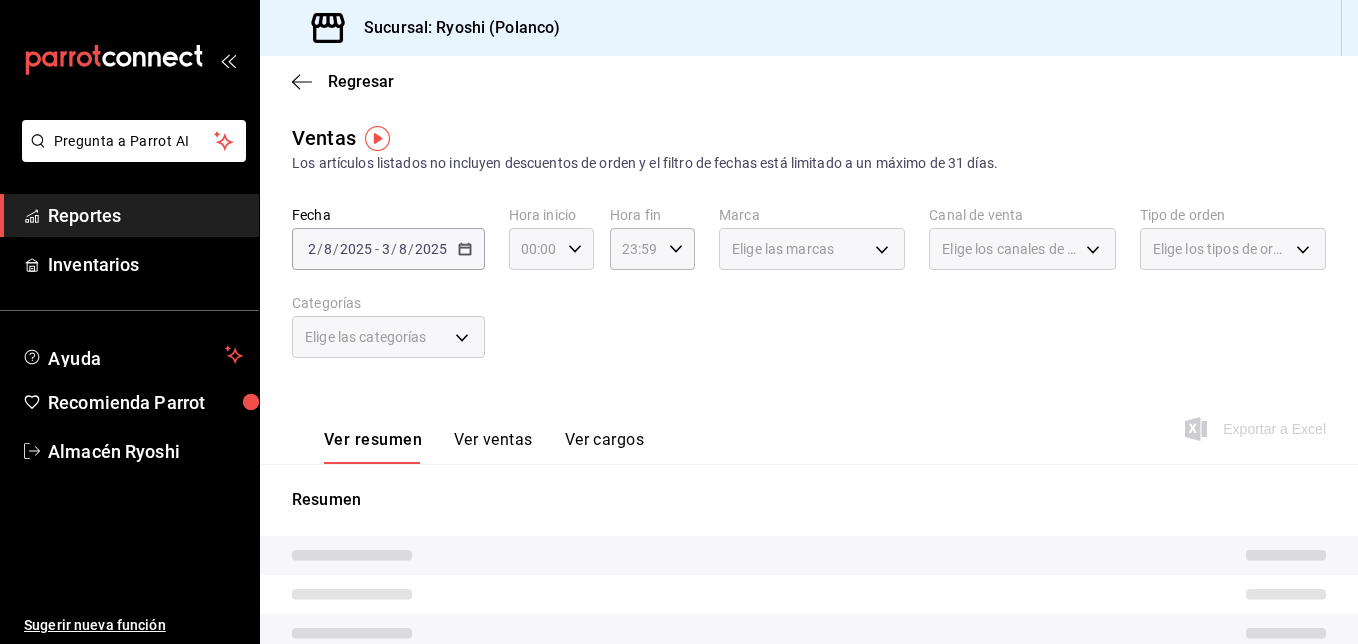 click 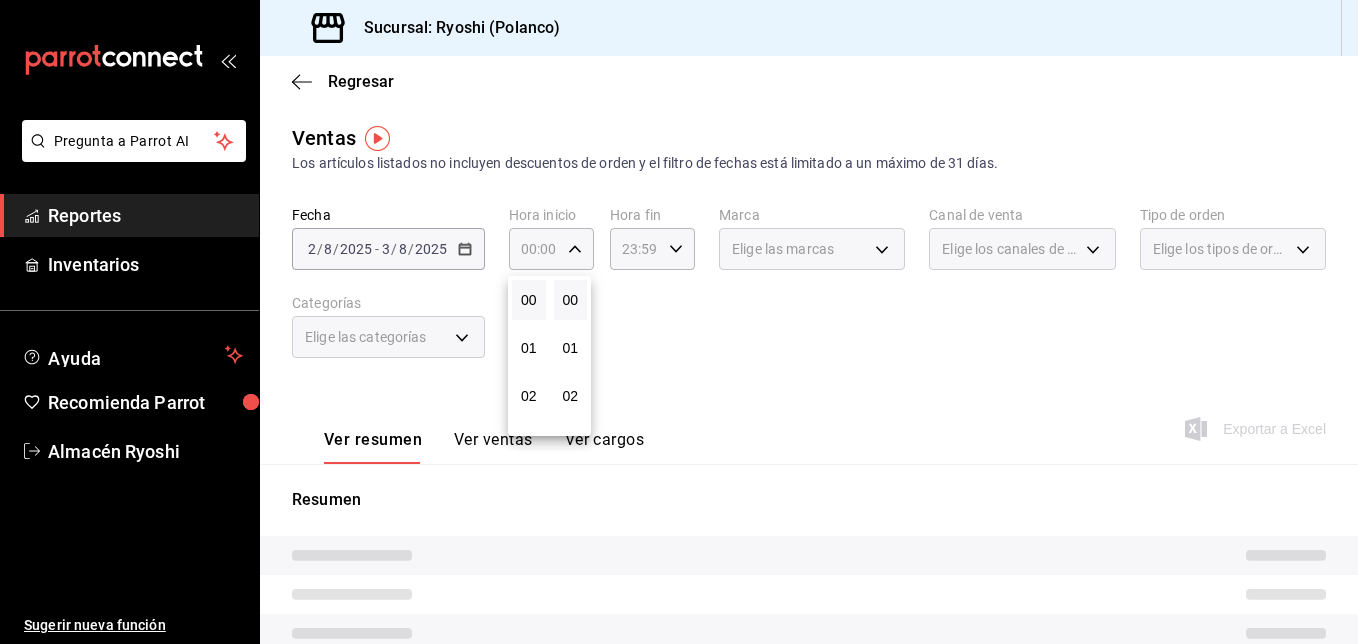 click on "00" at bounding box center (529, 300) 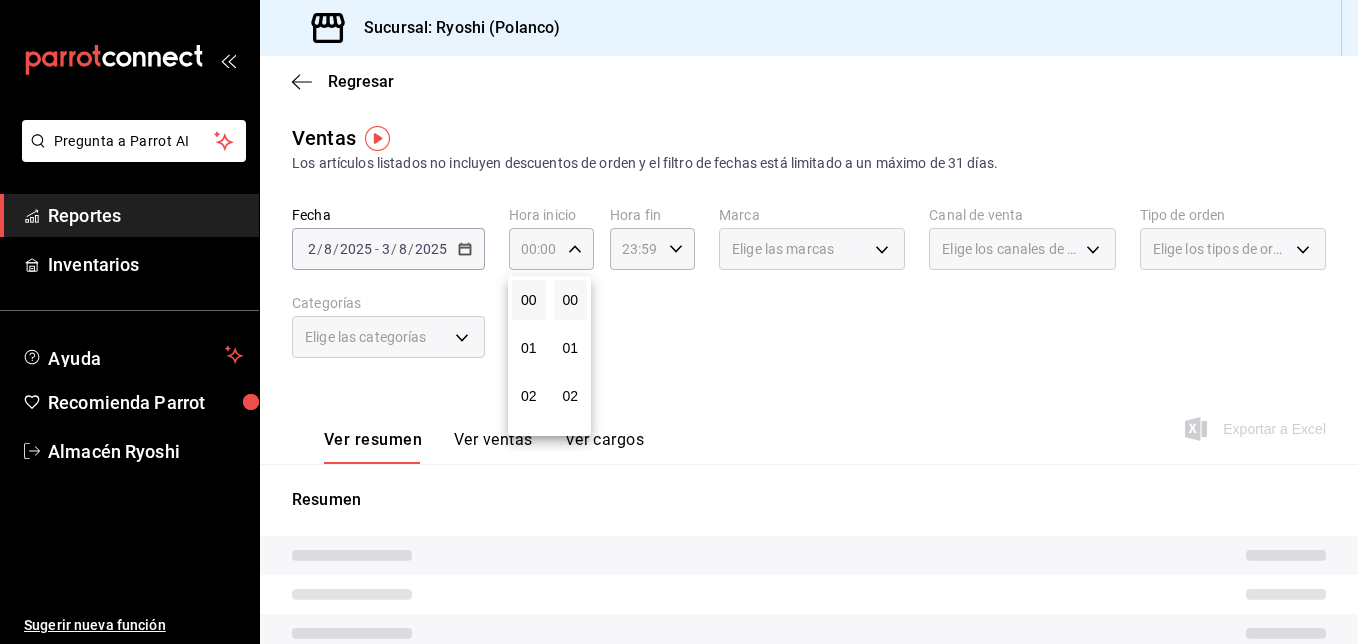 type 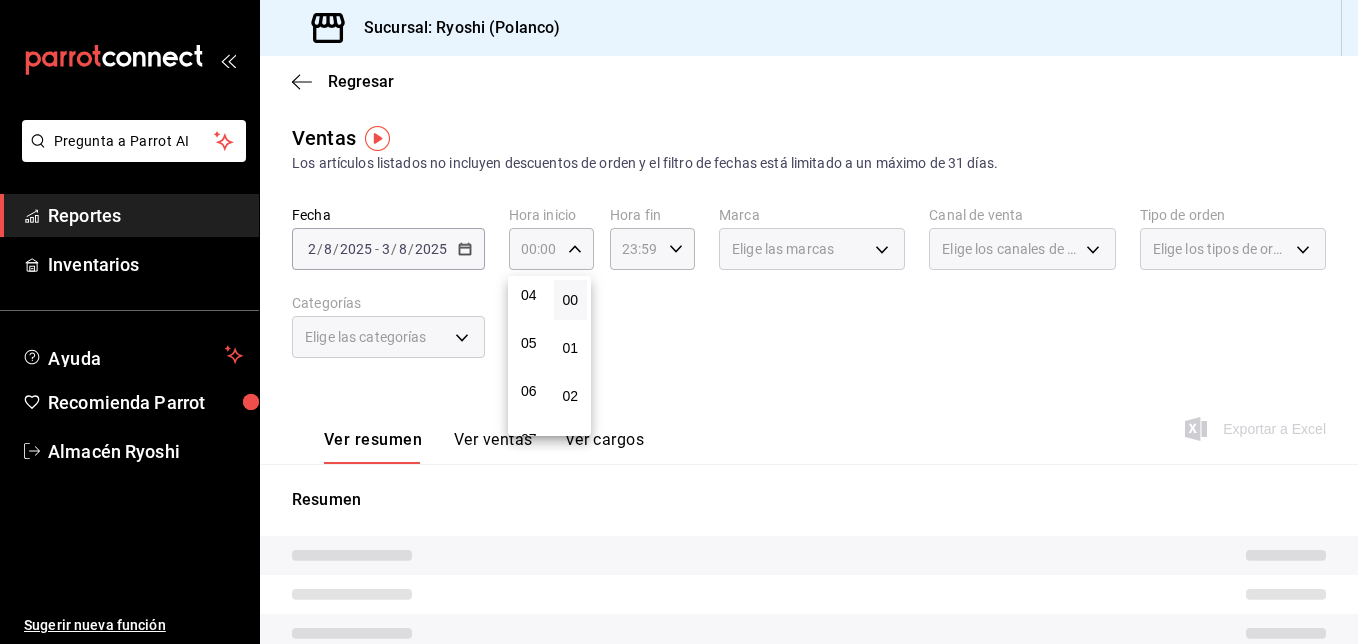 scroll, scrollTop: 200, scrollLeft: 0, axis: vertical 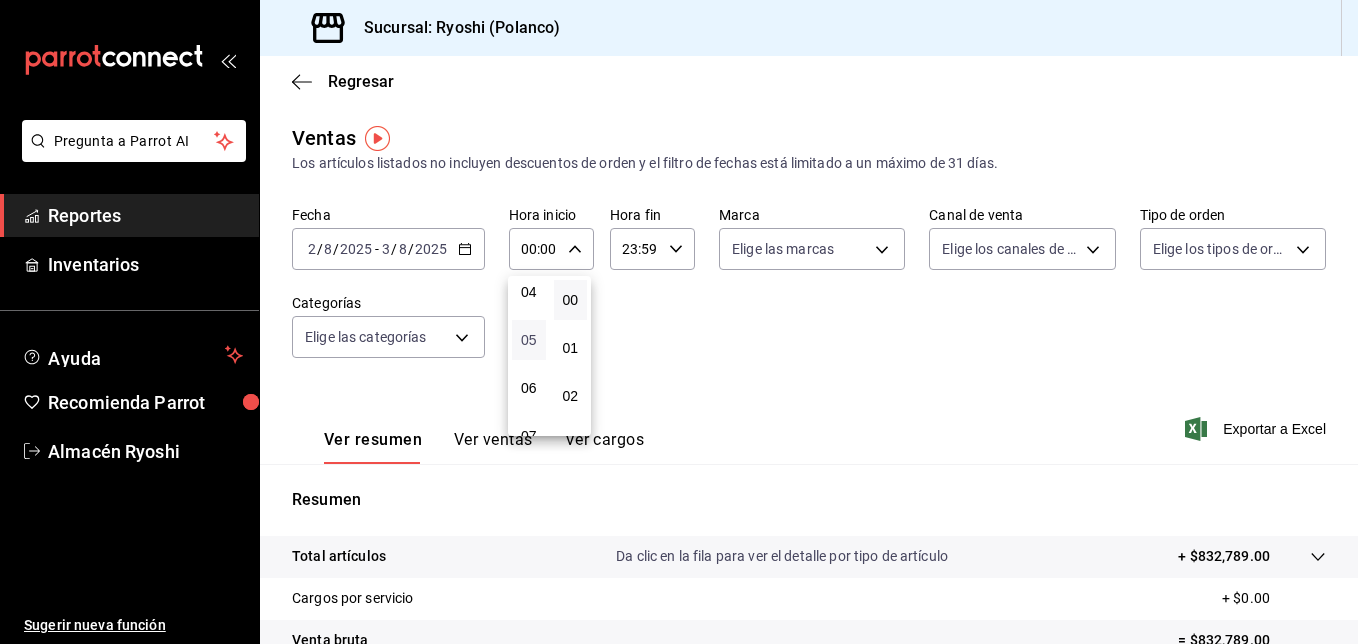 click on "05" at bounding box center [529, 340] 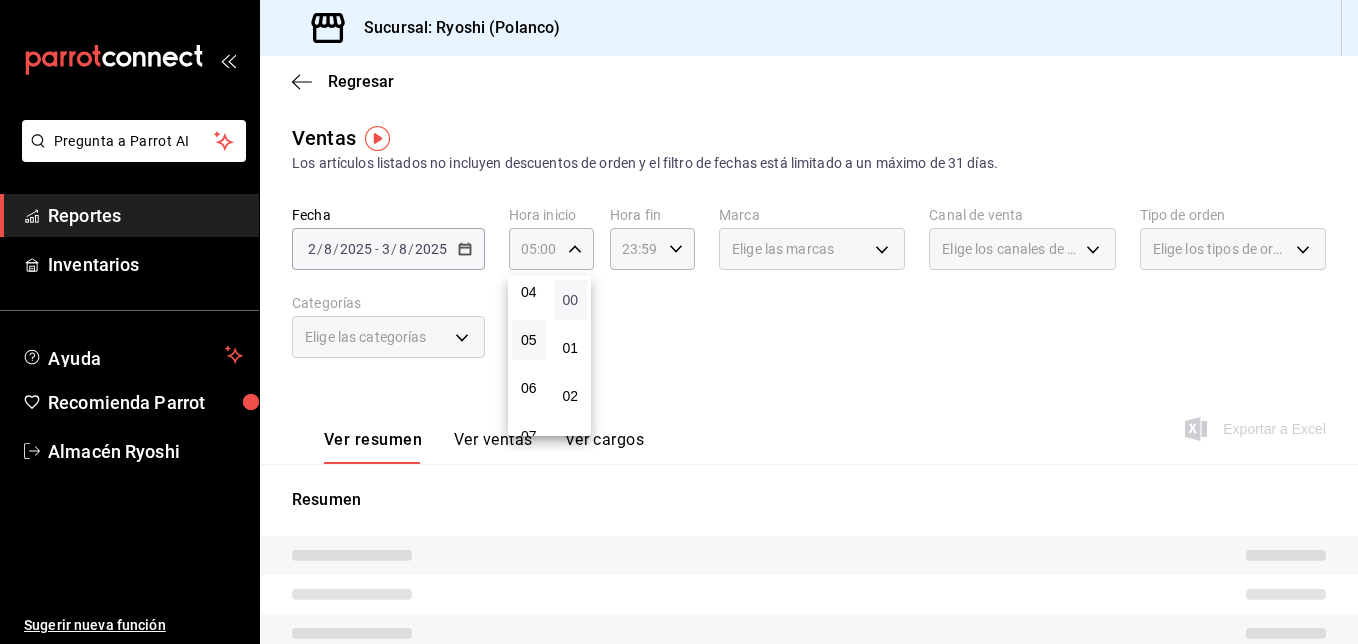 click on "00" at bounding box center (571, 300) 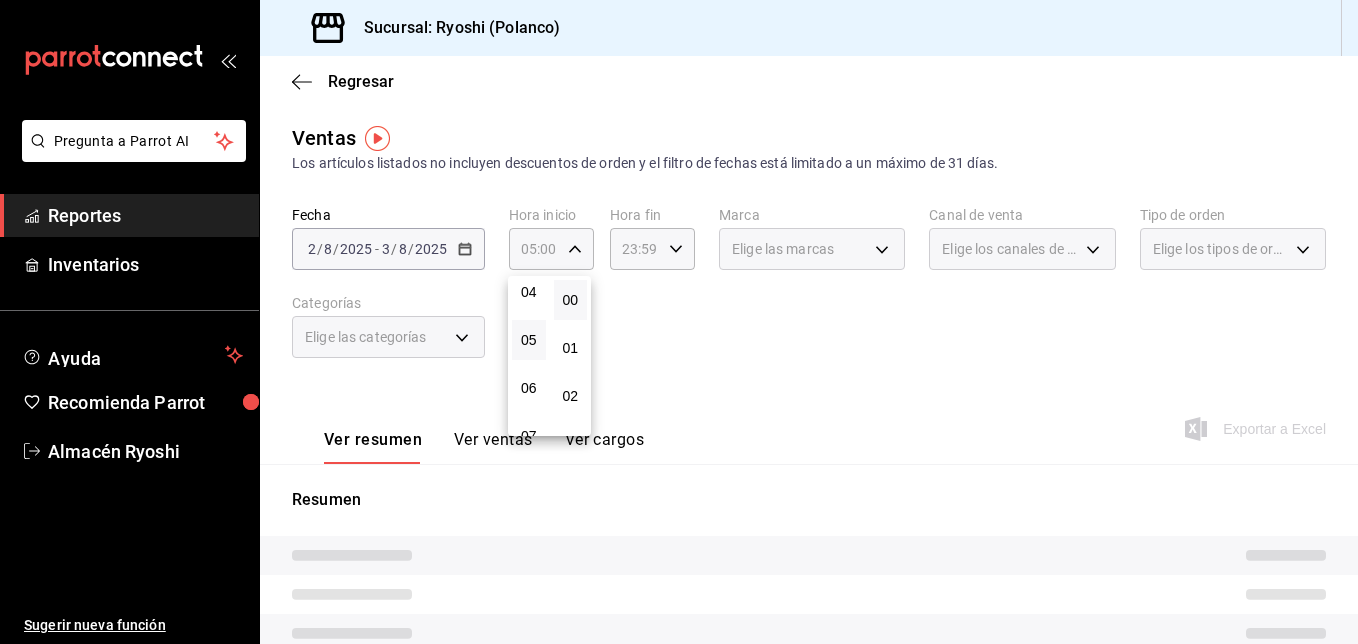 click at bounding box center [679, 322] 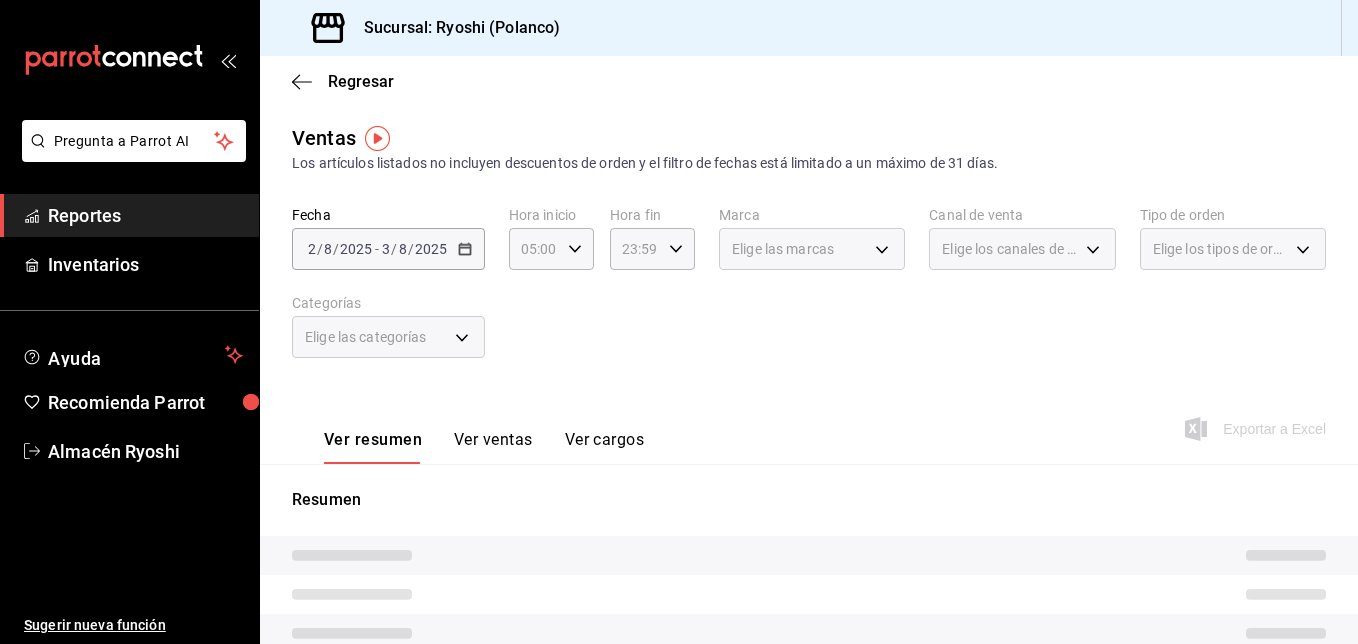 click 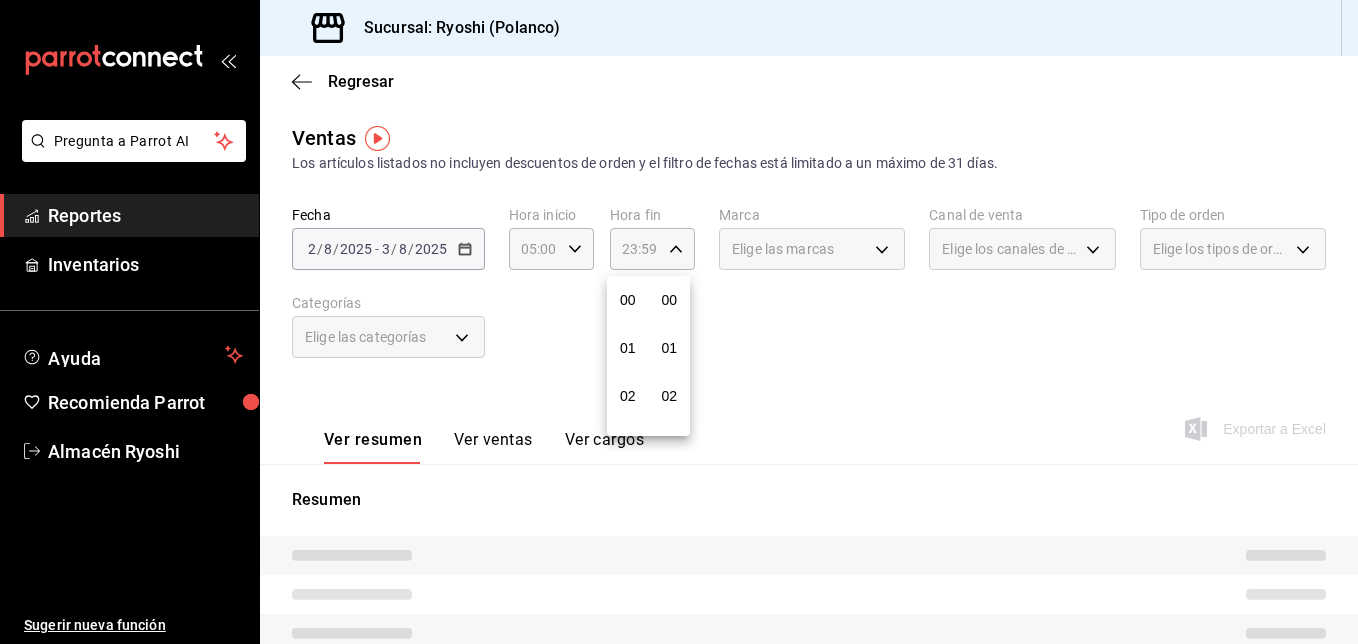 scroll, scrollTop: 992, scrollLeft: 0, axis: vertical 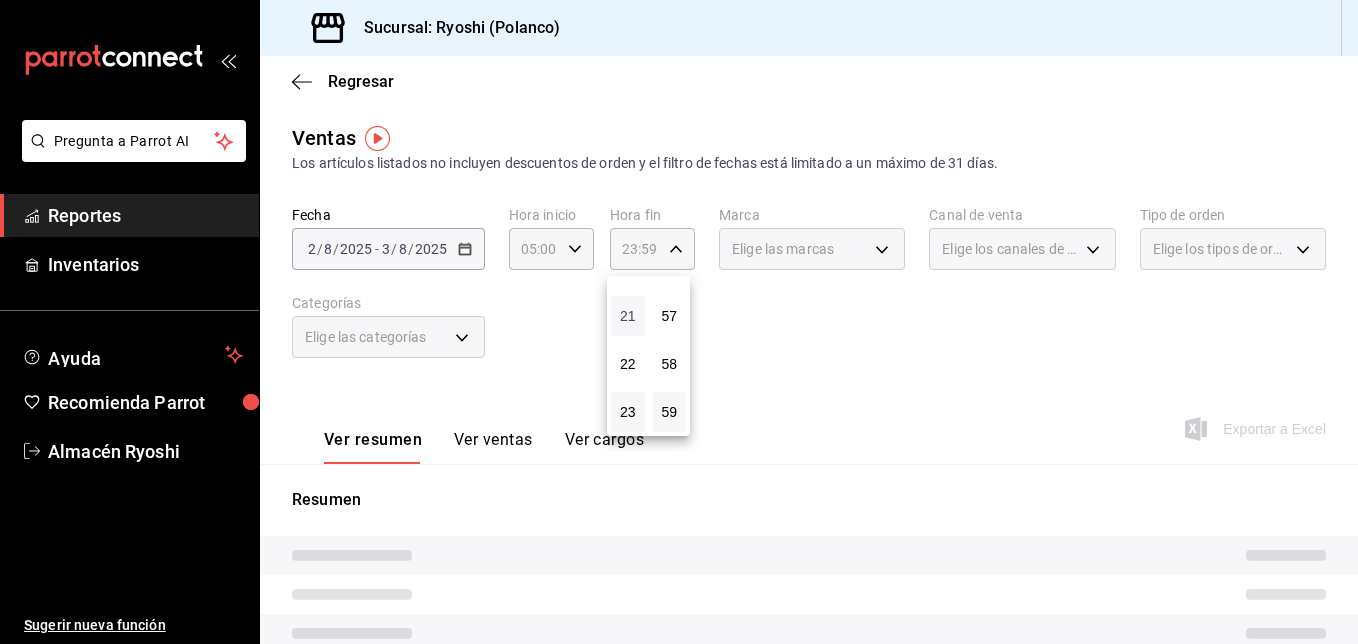 click on "21" at bounding box center (628, 316) 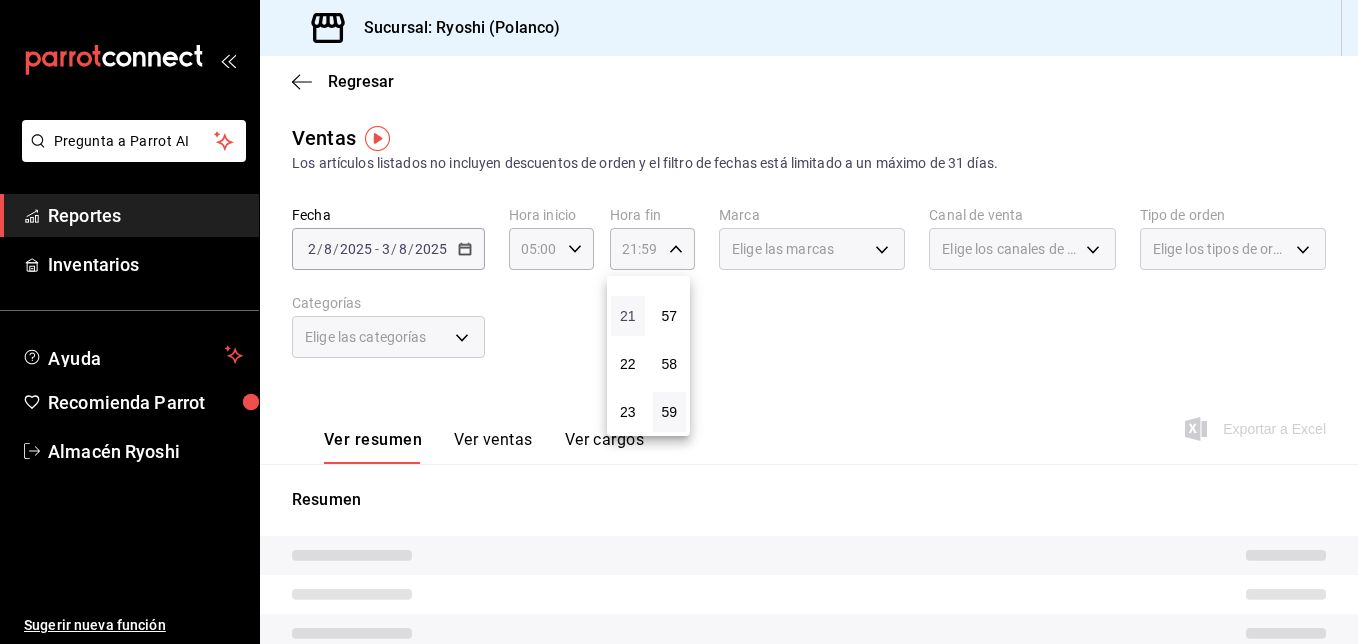 type 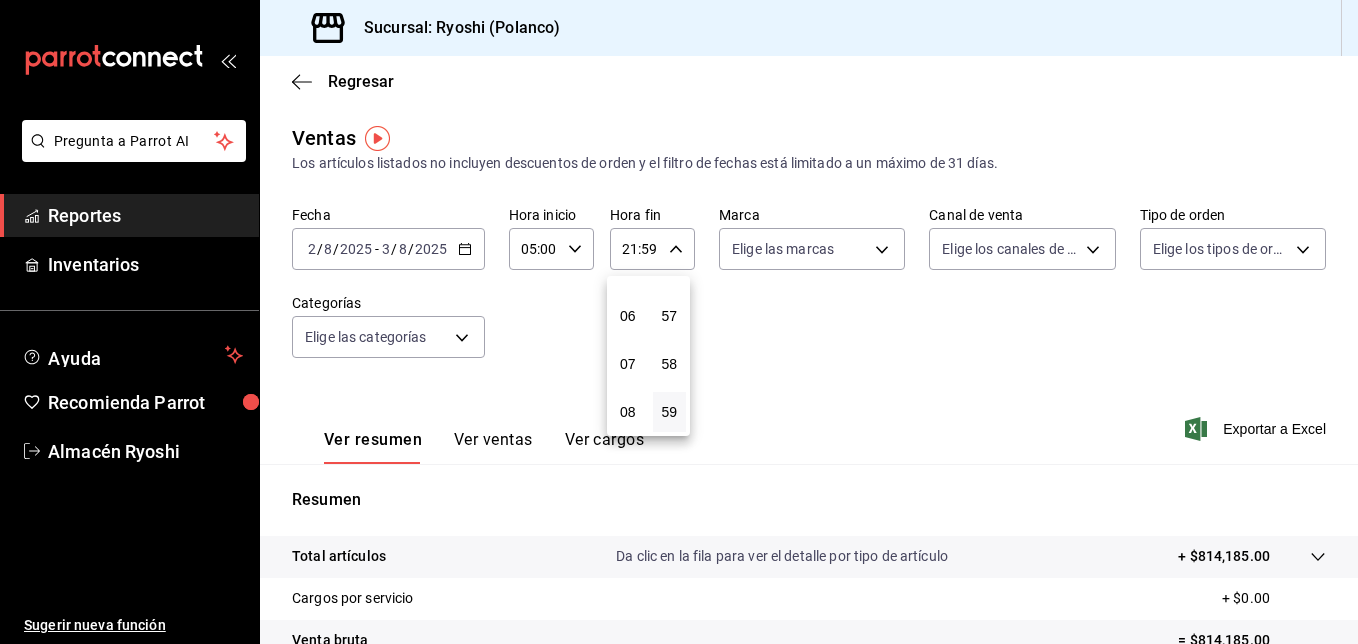 scroll, scrollTop: 232, scrollLeft: 0, axis: vertical 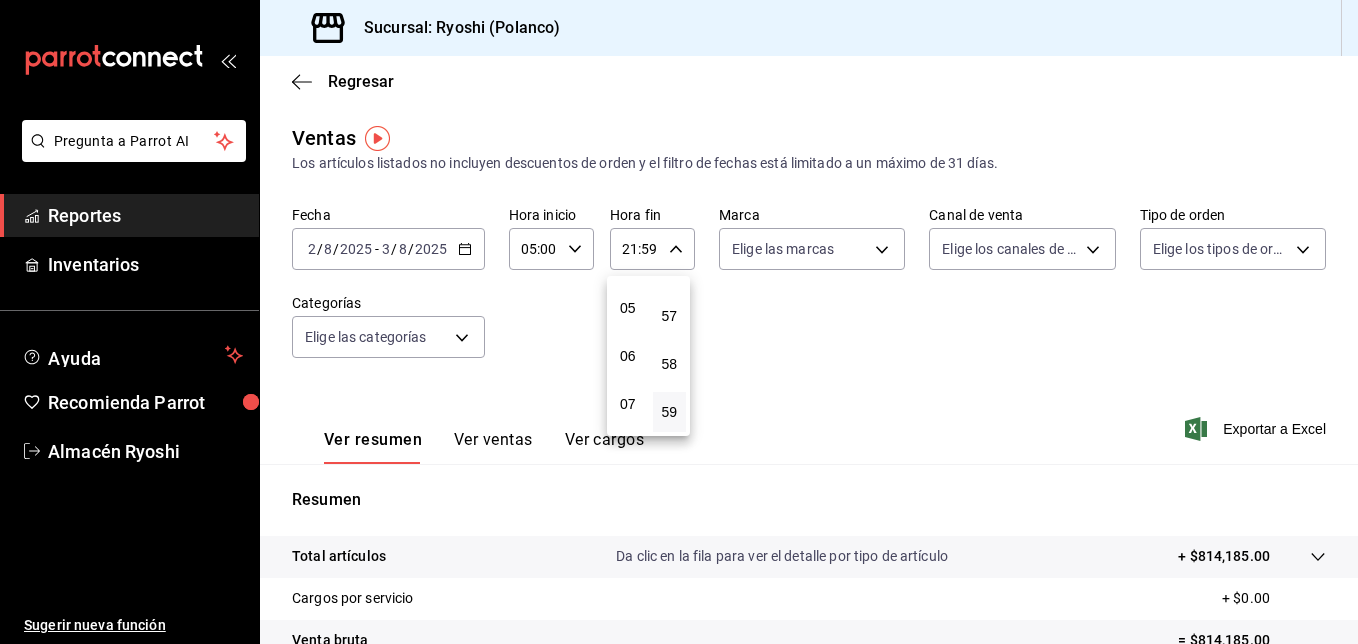 click on "05" at bounding box center [628, 308] 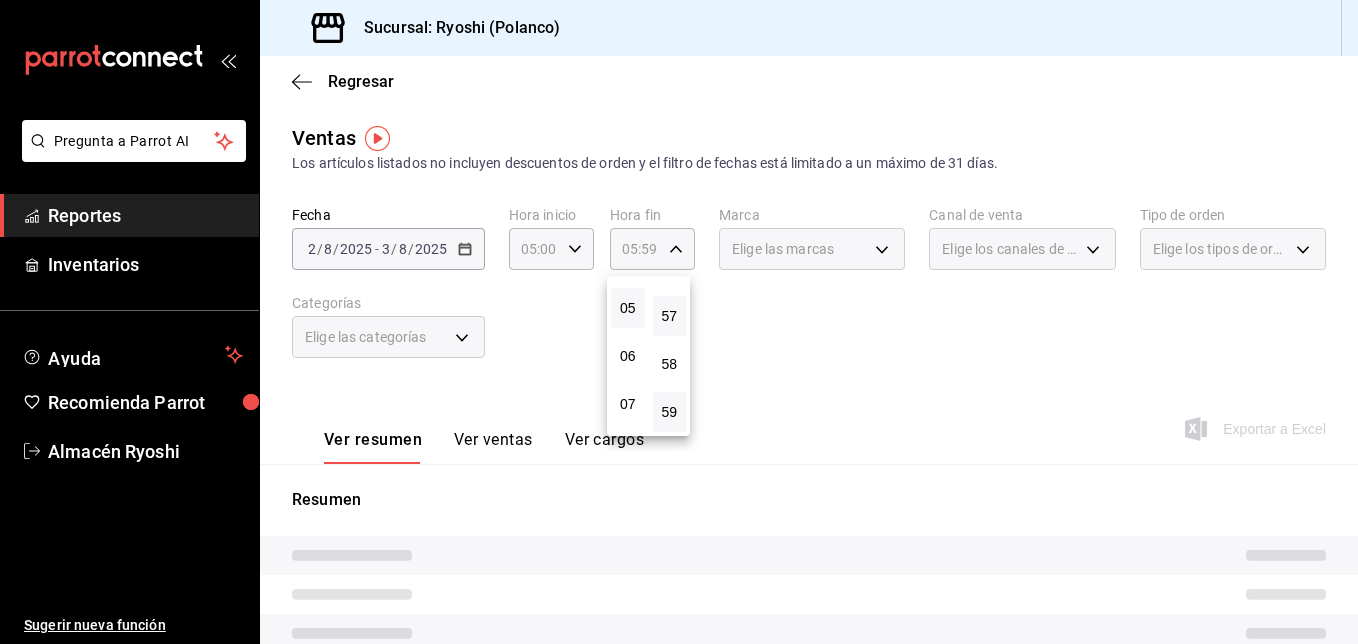 click on "57" at bounding box center [670, 316] 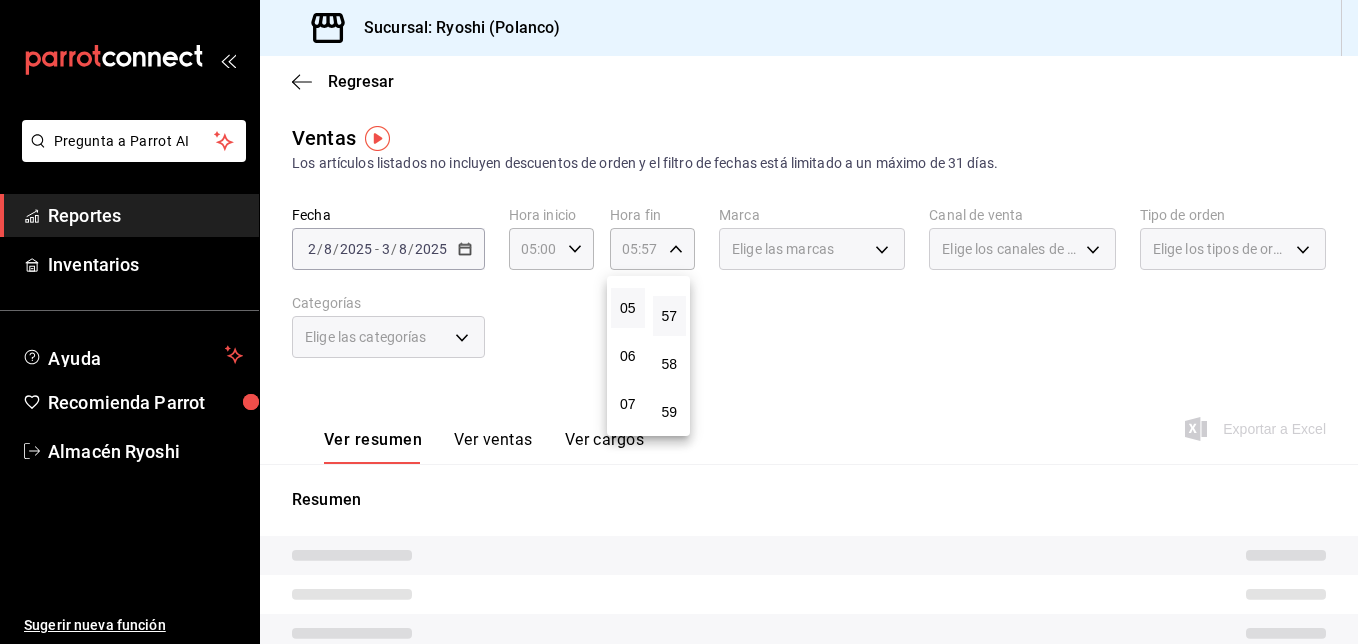 type 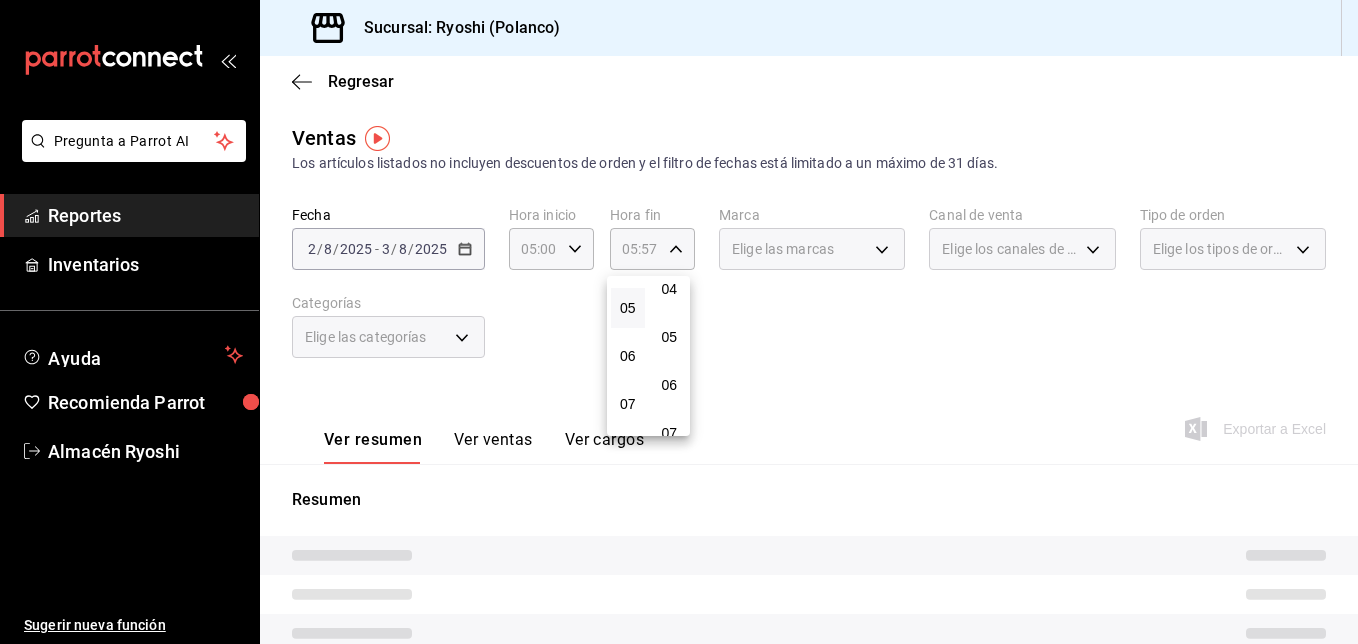 scroll, scrollTop: 0, scrollLeft: 0, axis: both 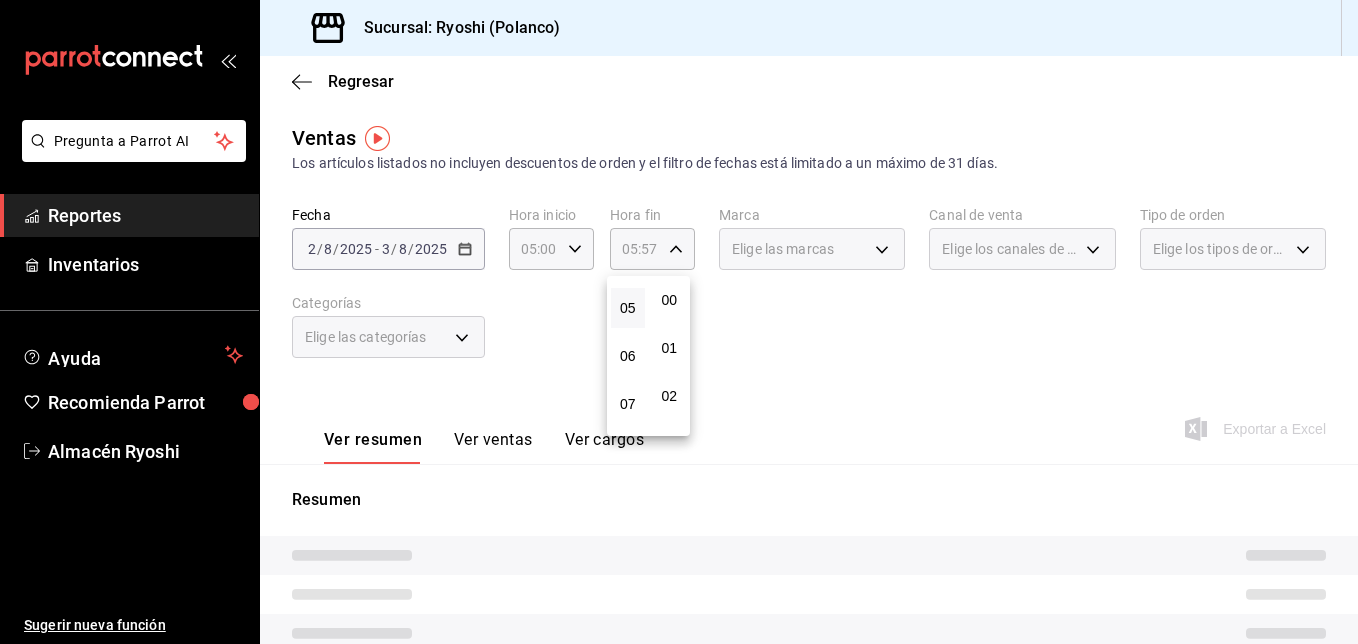 click on "00" at bounding box center [670, 300] 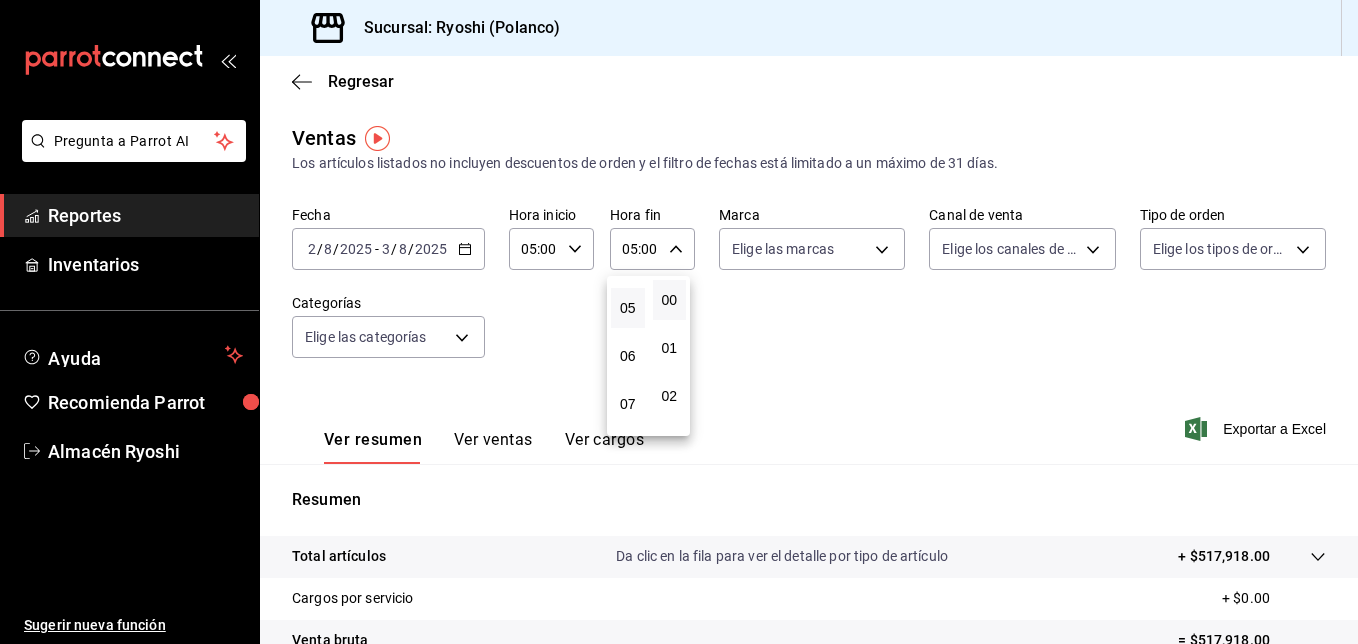 click at bounding box center (679, 322) 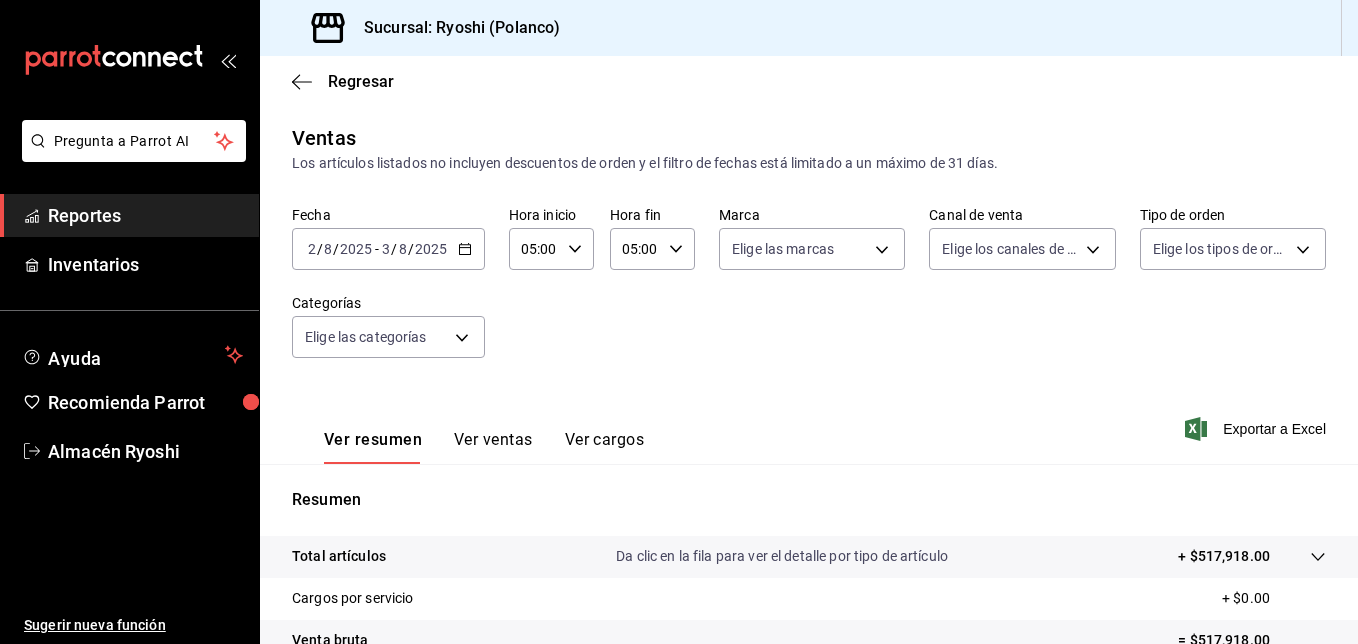 scroll, scrollTop: 314, scrollLeft: 0, axis: vertical 